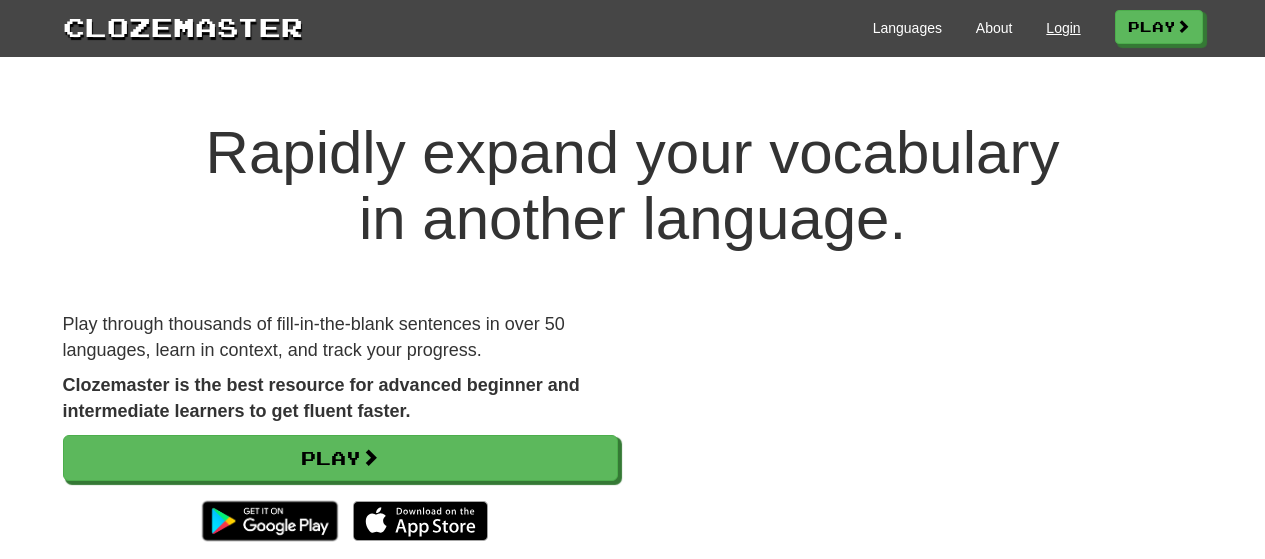 scroll, scrollTop: 0, scrollLeft: 0, axis: both 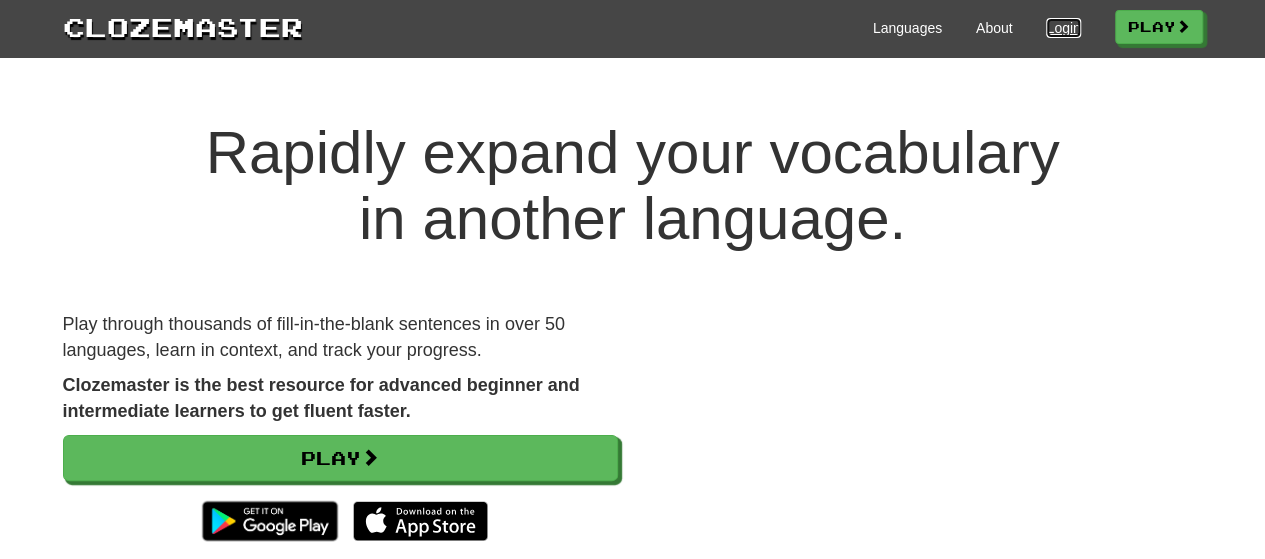 click on "Login" at bounding box center [1063, 28] 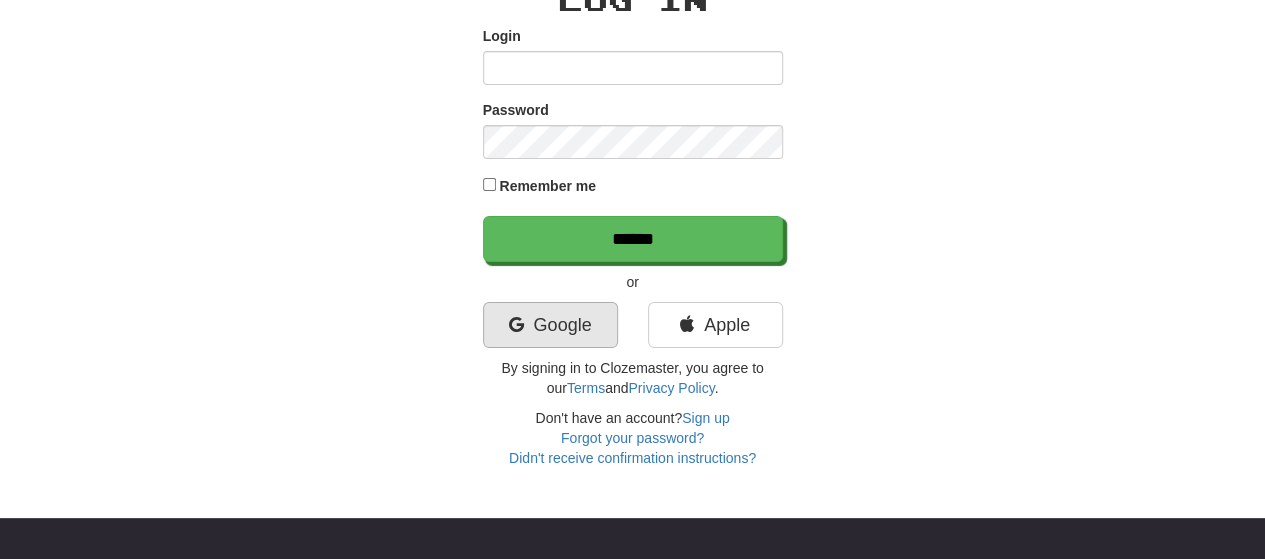 scroll, scrollTop: 110, scrollLeft: 0, axis: vertical 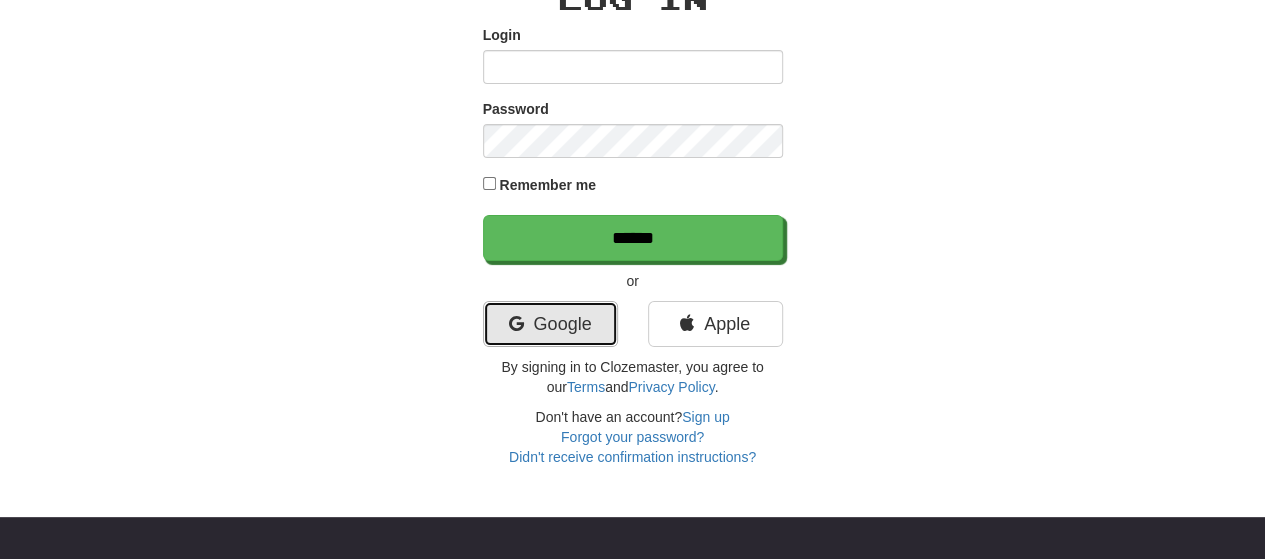 click on "Google" at bounding box center [550, 324] 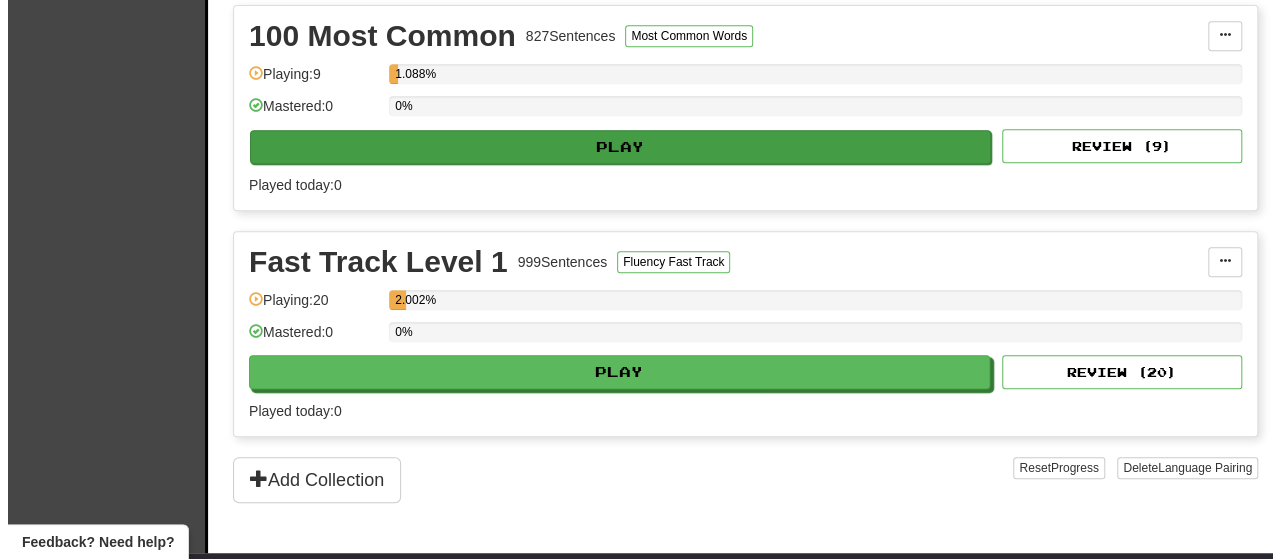 scroll, scrollTop: 455, scrollLeft: 0, axis: vertical 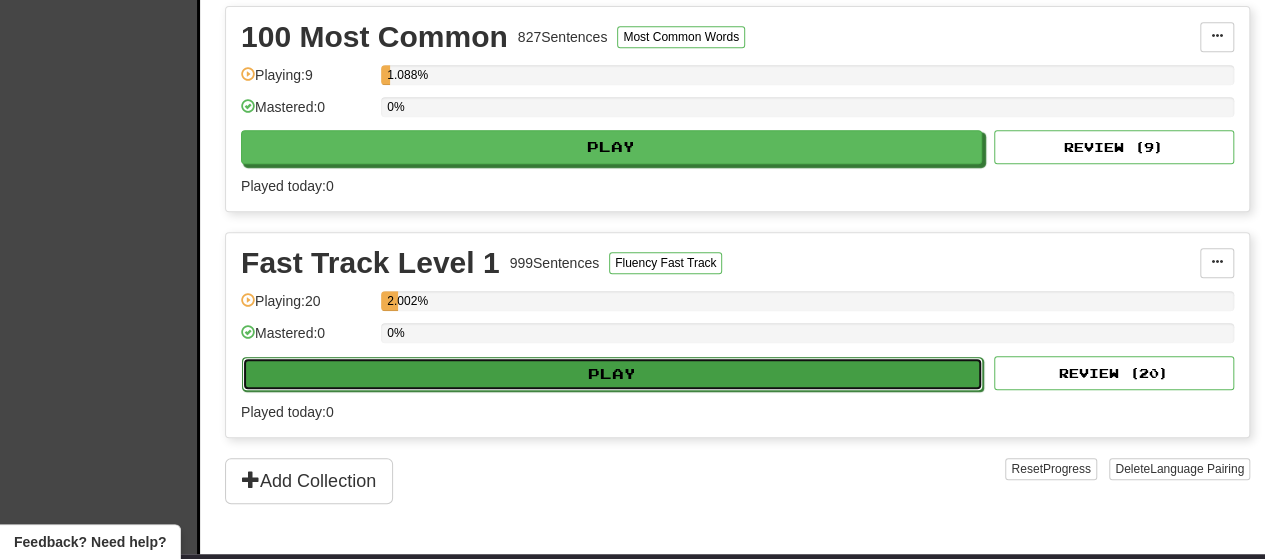 click on "Play" at bounding box center (612, 374) 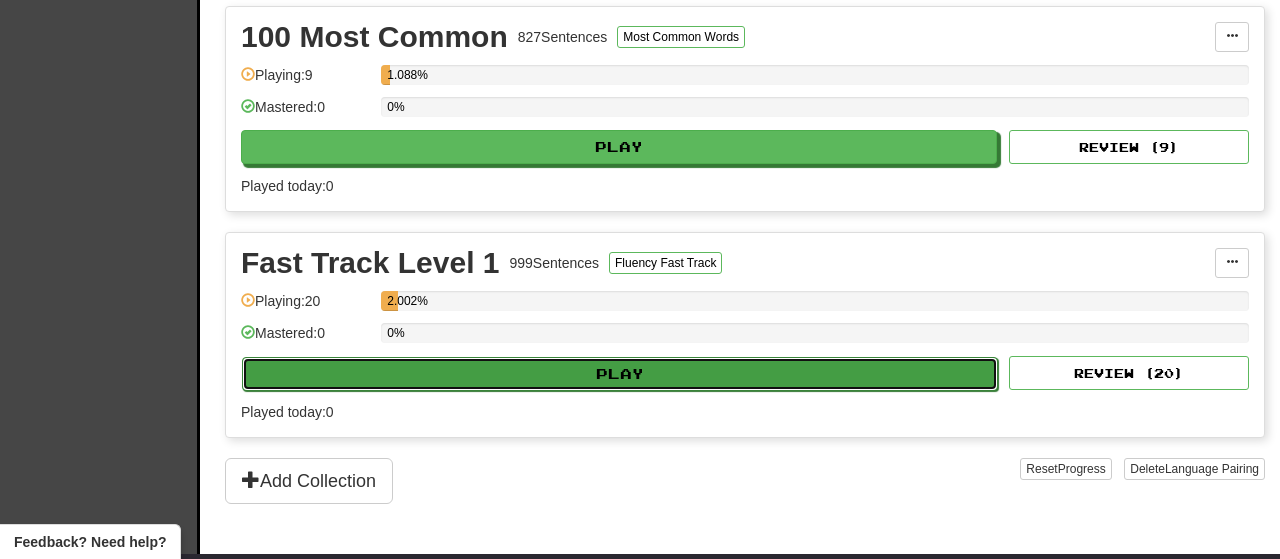 select on "**" 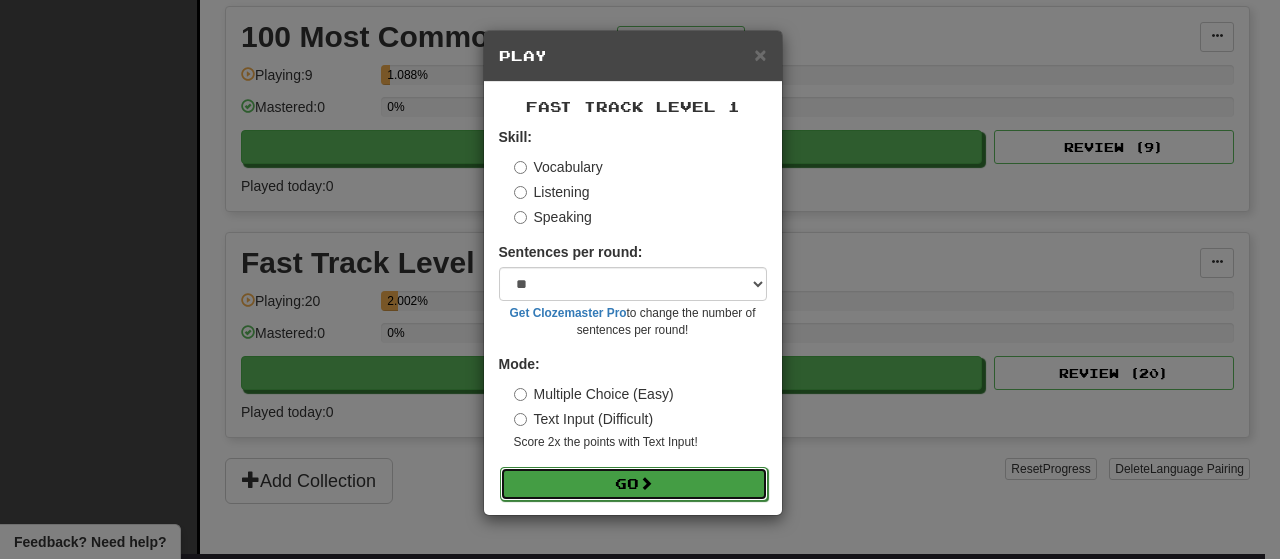 click on "Go" at bounding box center (634, 484) 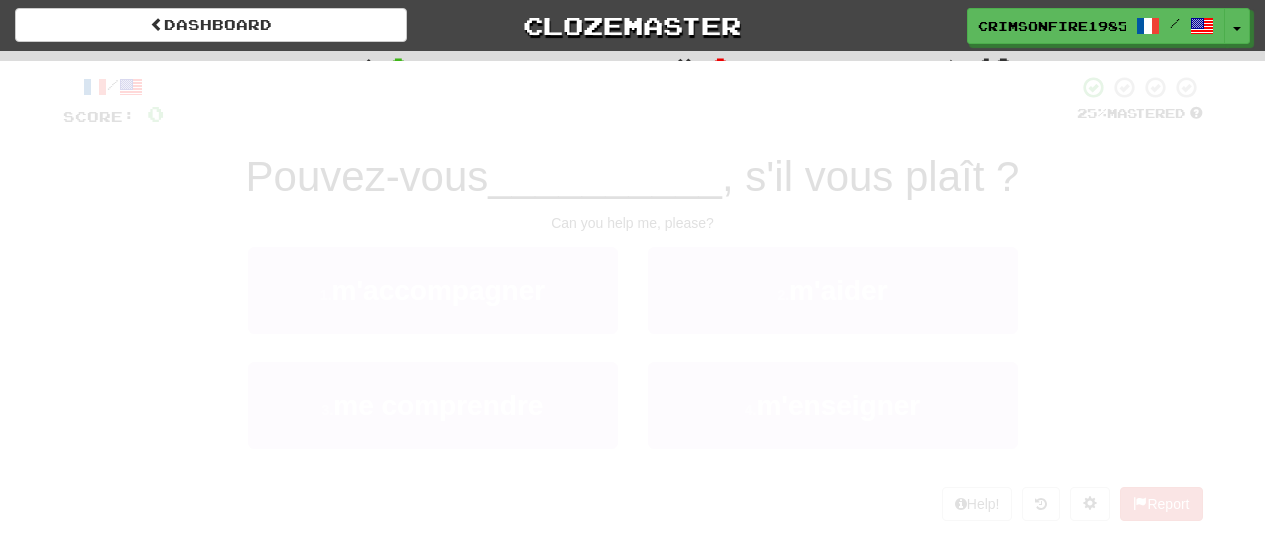 scroll, scrollTop: 0, scrollLeft: 0, axis: both 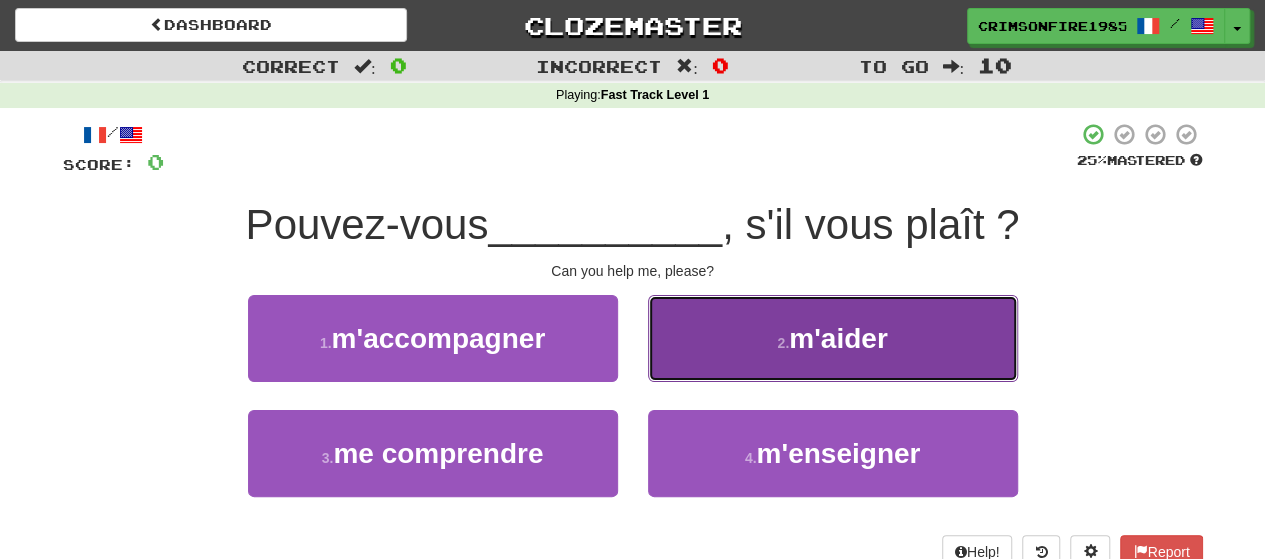 click on "2 .  m'aider" at bounding box center (833, 338) 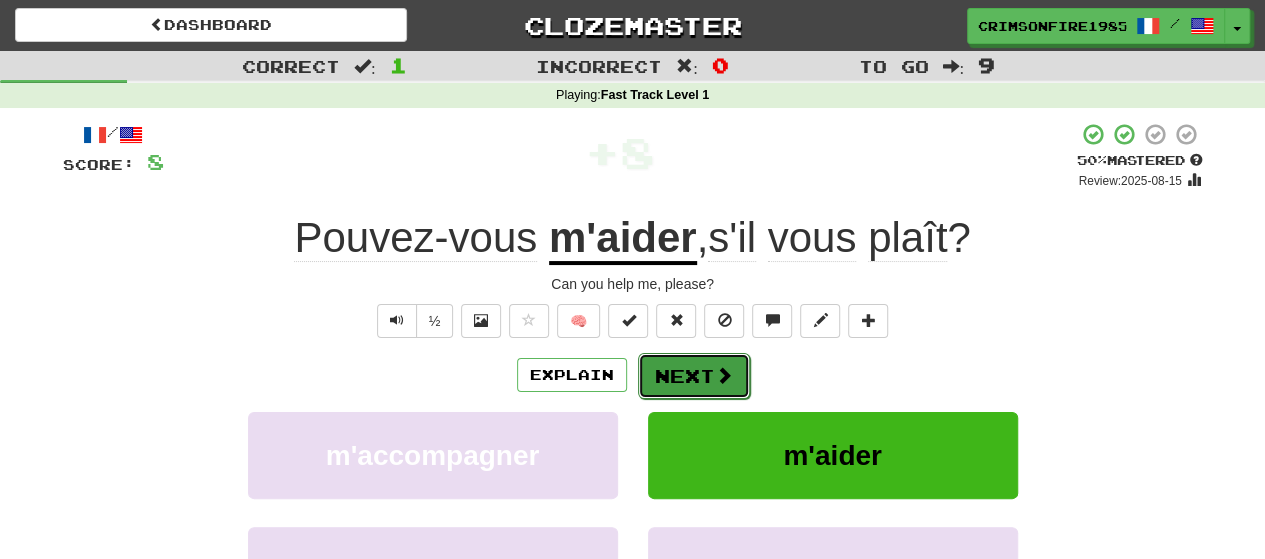 click on "Next" at bounding box center [694, 376] 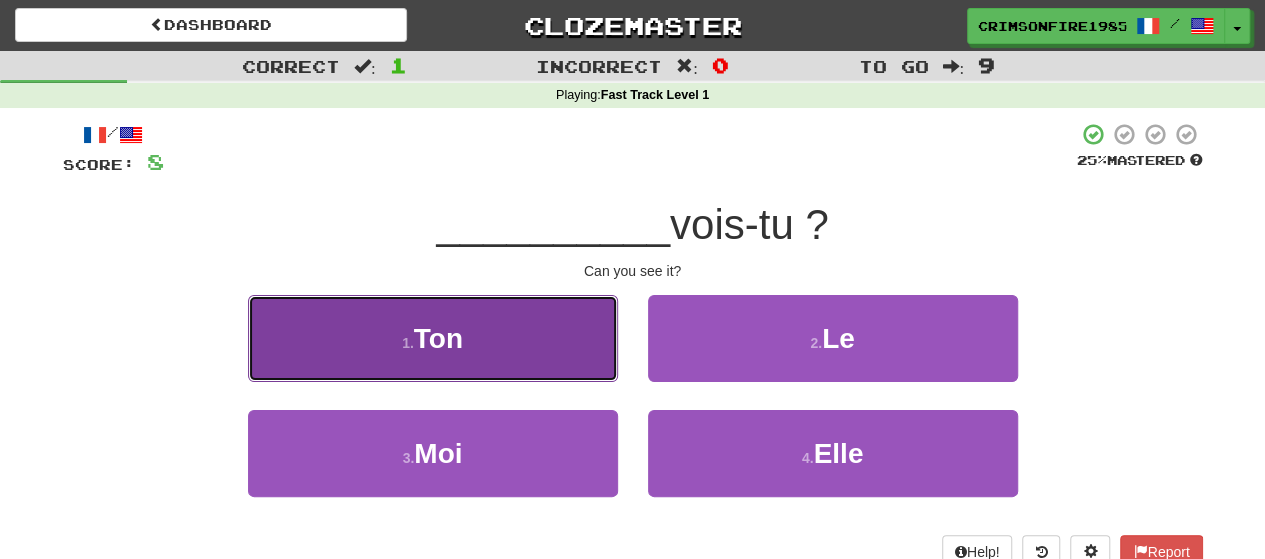 click on "1 .  Ton" at bounding box center (433, 338) 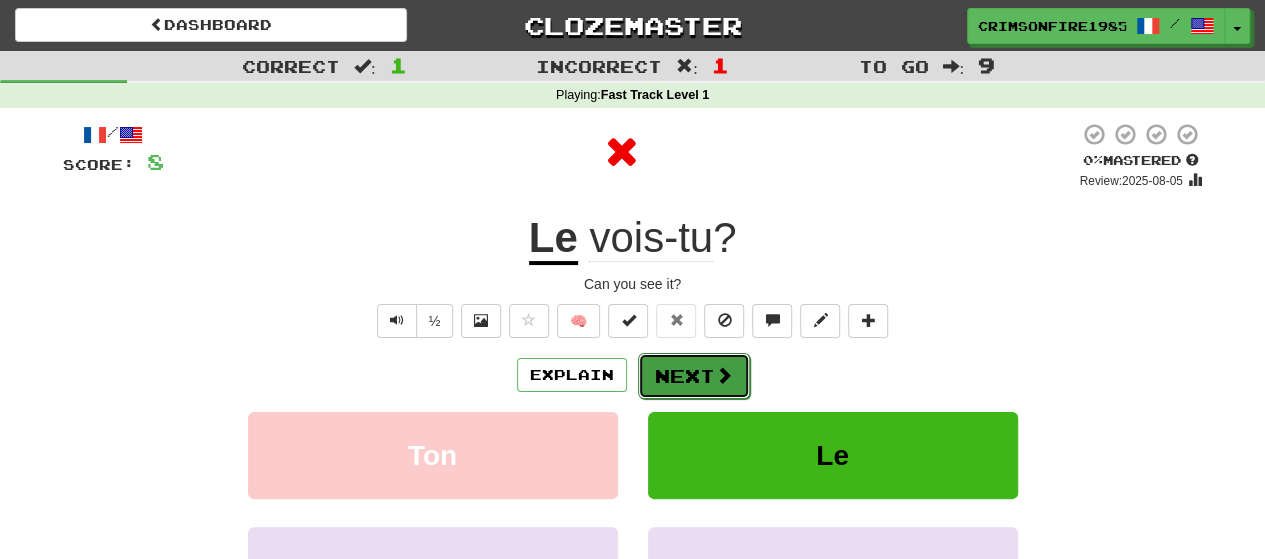 click on "Next" at bounding box center [694, 376] 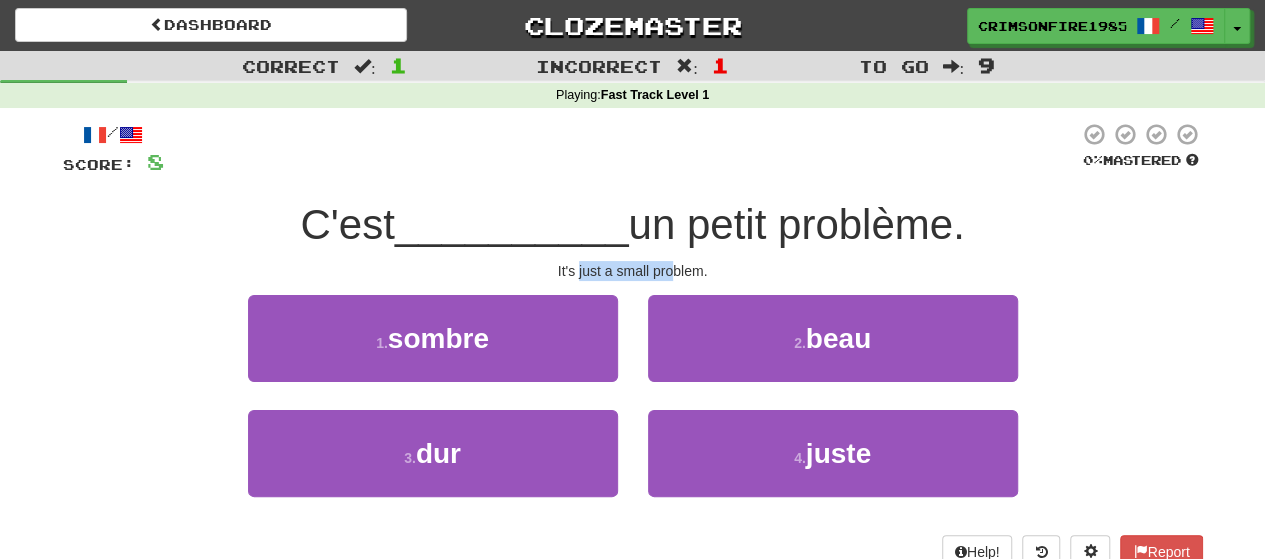 drag, startPoint x: 578, startPoint y: 267, endPoint x: 668, endPoint y: 265, distance: 90.02222 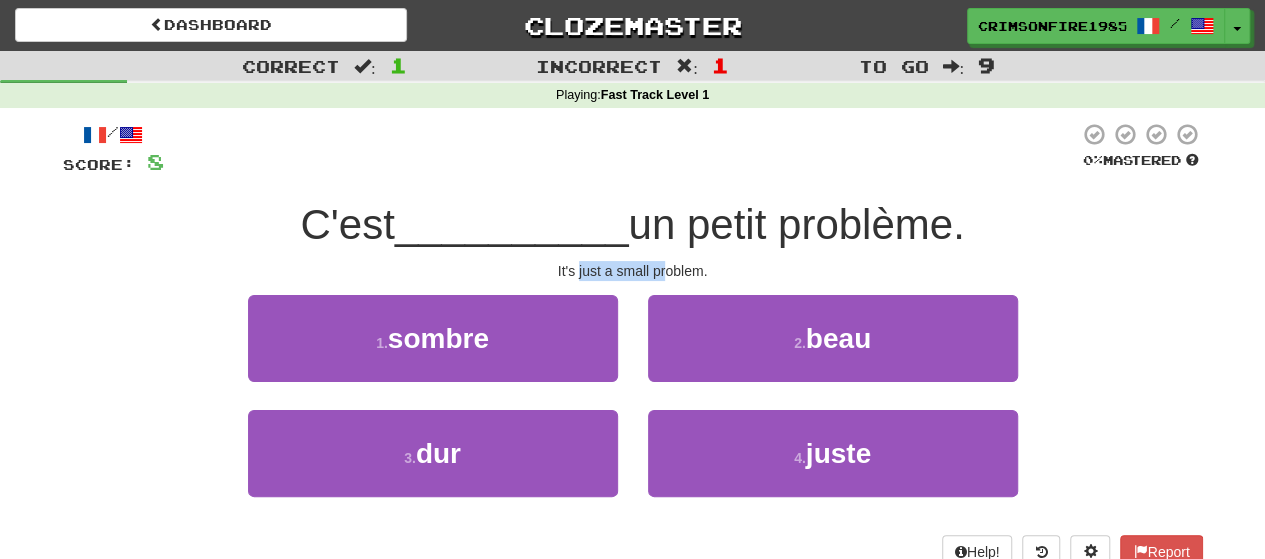 click on "It's just a small problem." at bounding box center [633, 271] 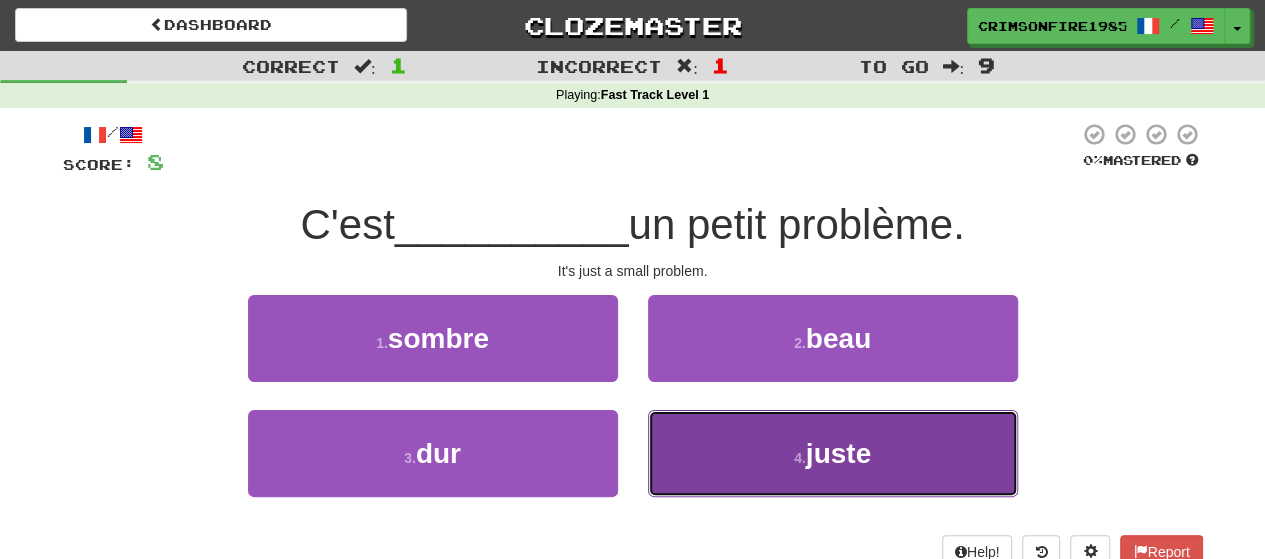 click on "4 .  juste" at bounding box center (833, 453) 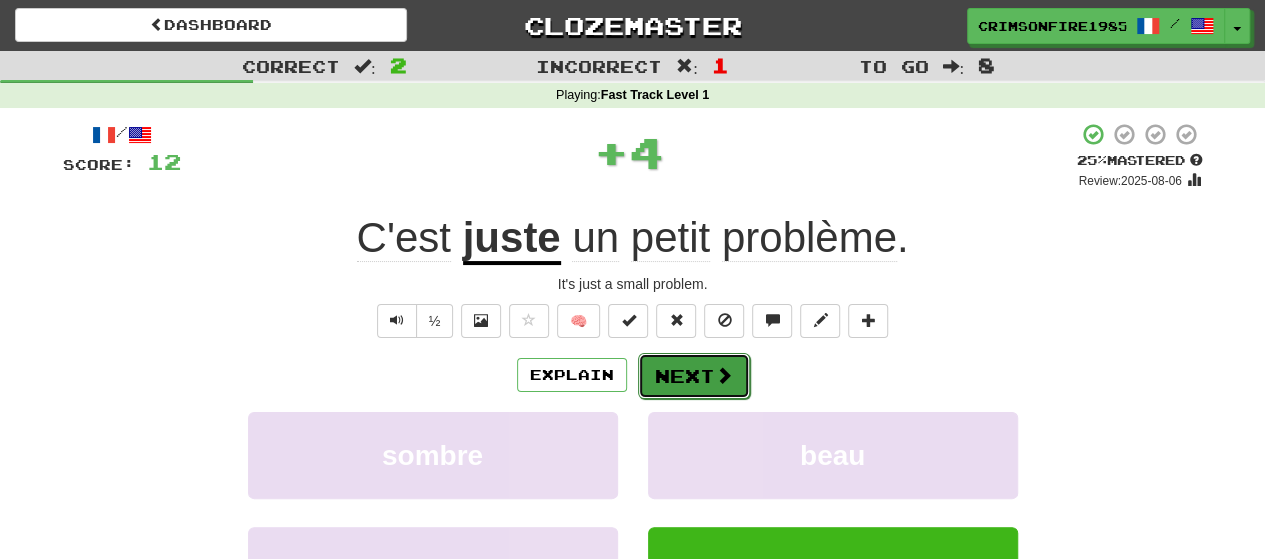 click on "Next" at bounding box center (694, 376) 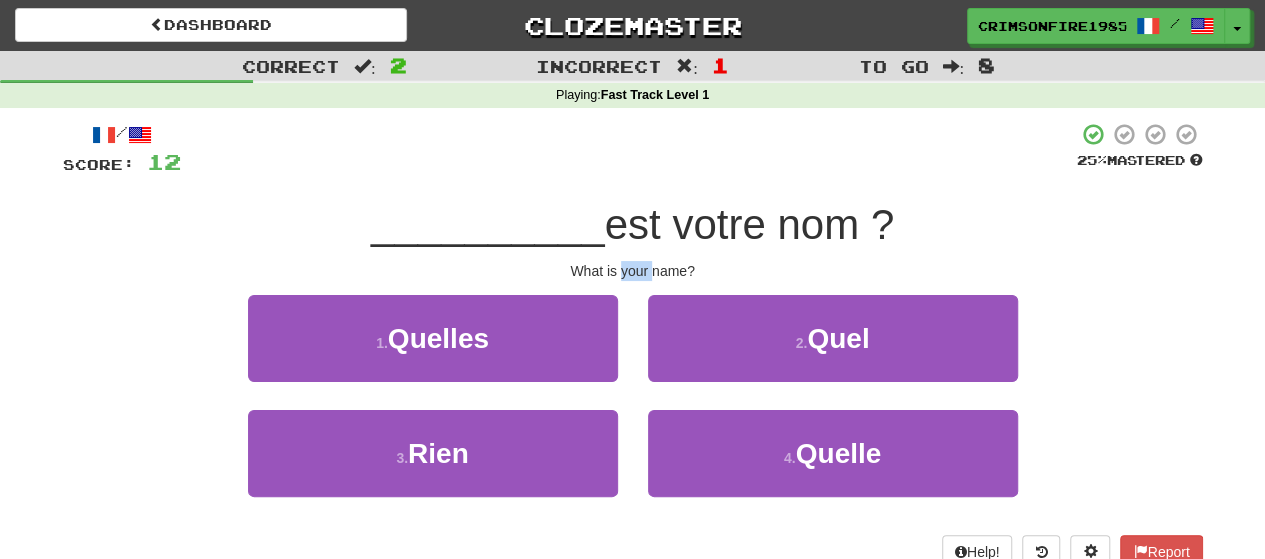 drag, startPoint x: 652, startPoint y: 262, endPoint x: 609, endPoint y: 263, distance: 43.011627 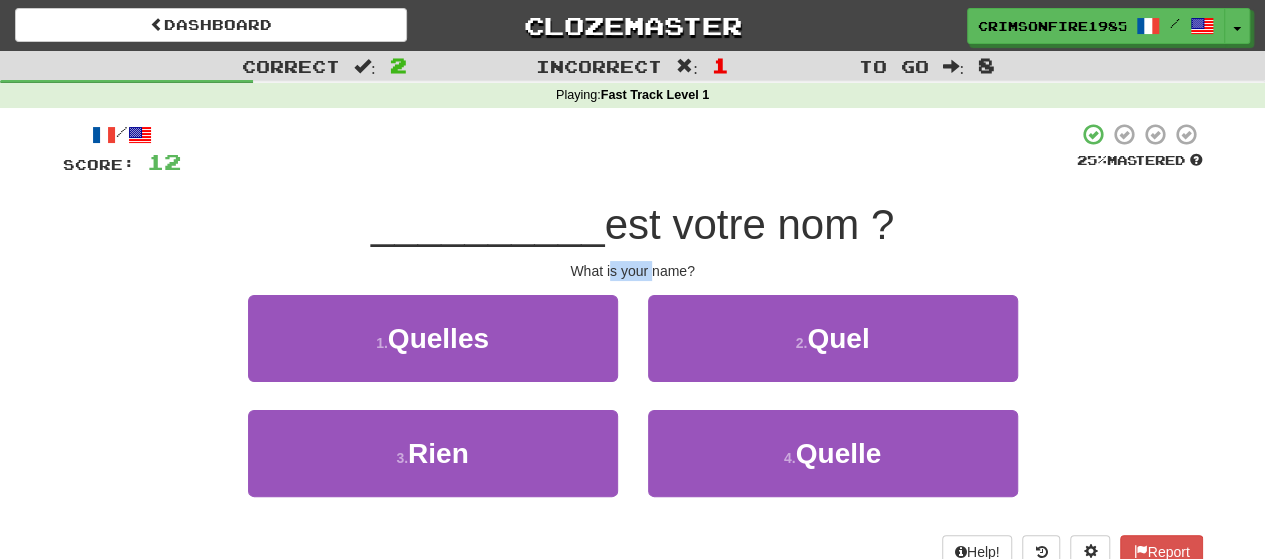 click on "What is your name?" at bounding box center (633, 271) 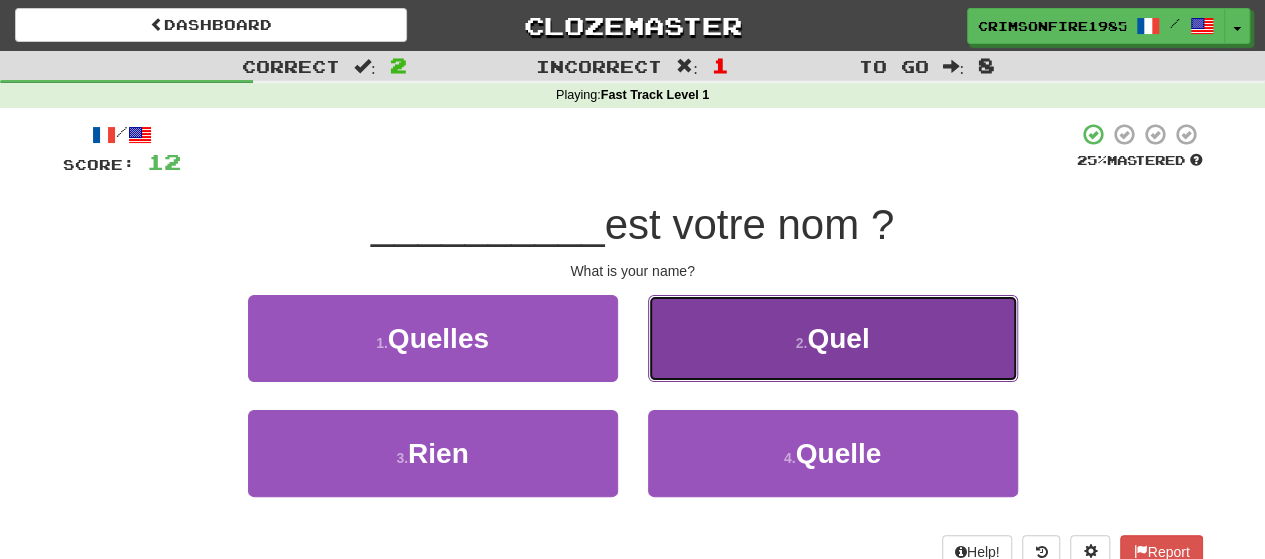 click on "2 .  Quel" at bounding box center [833, 338] 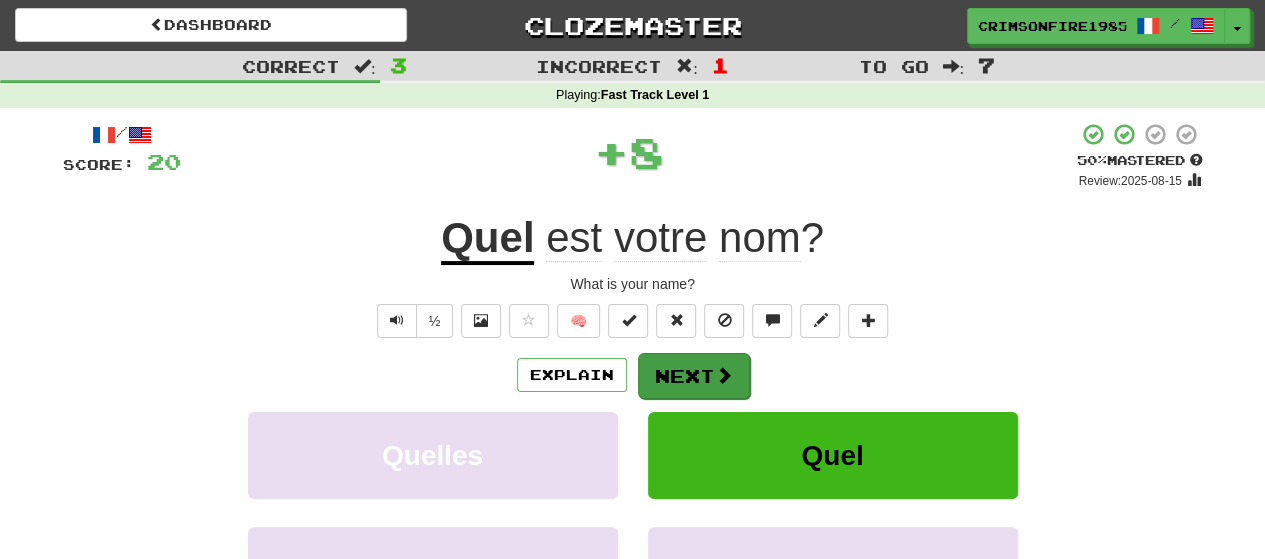 click on "Explain Next" at bounding box center [633, 375] 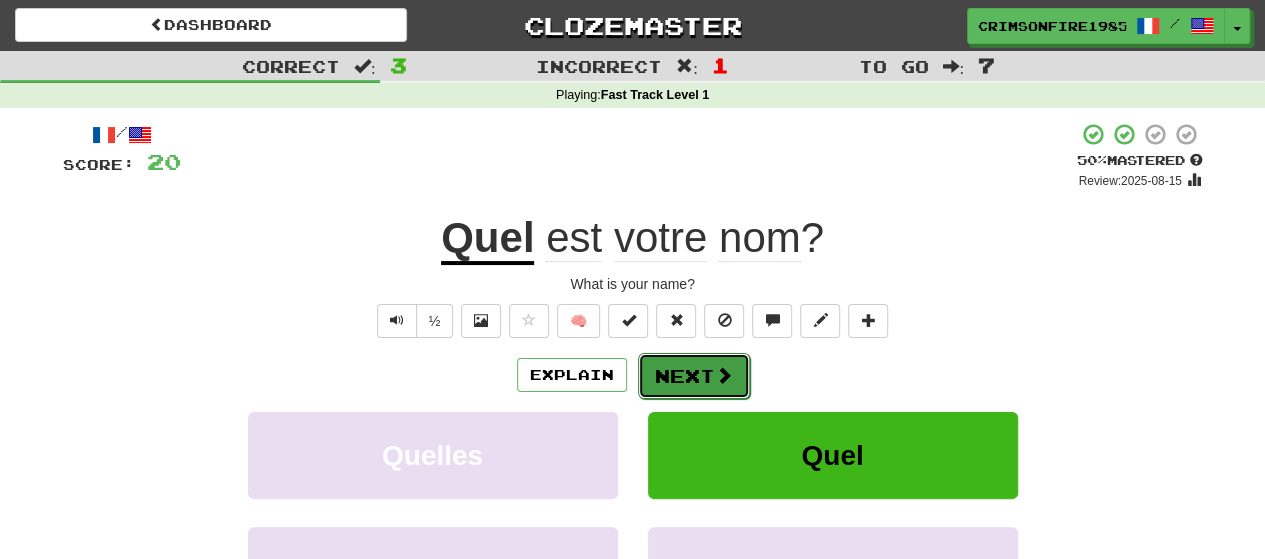 click at bounding box center [724, 375] 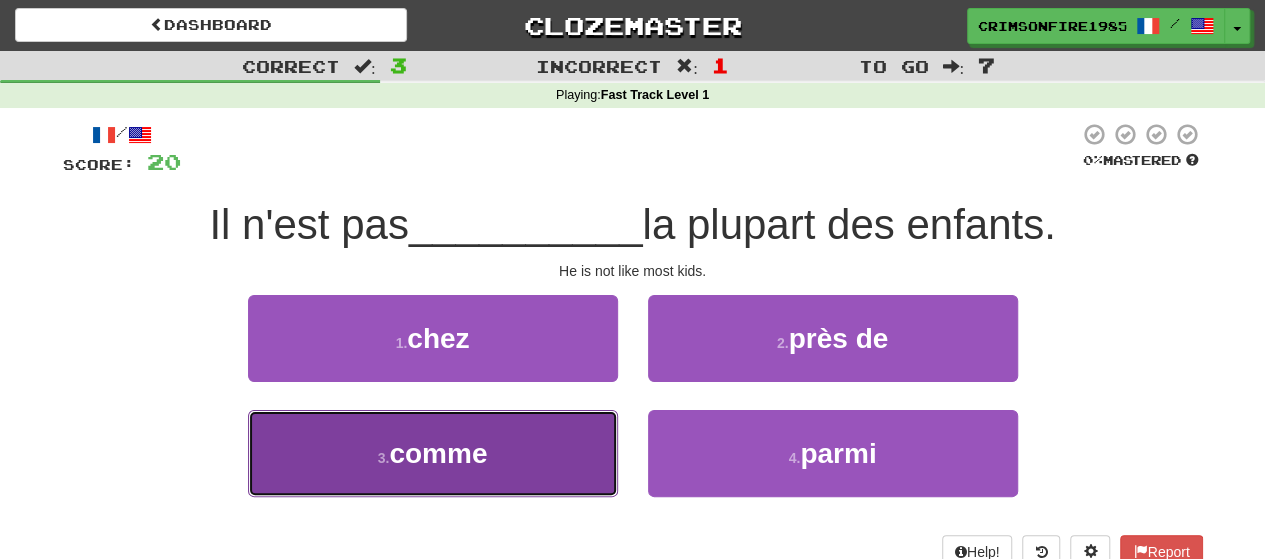 click on "3 .  comme" at bounding box center [433, 453] 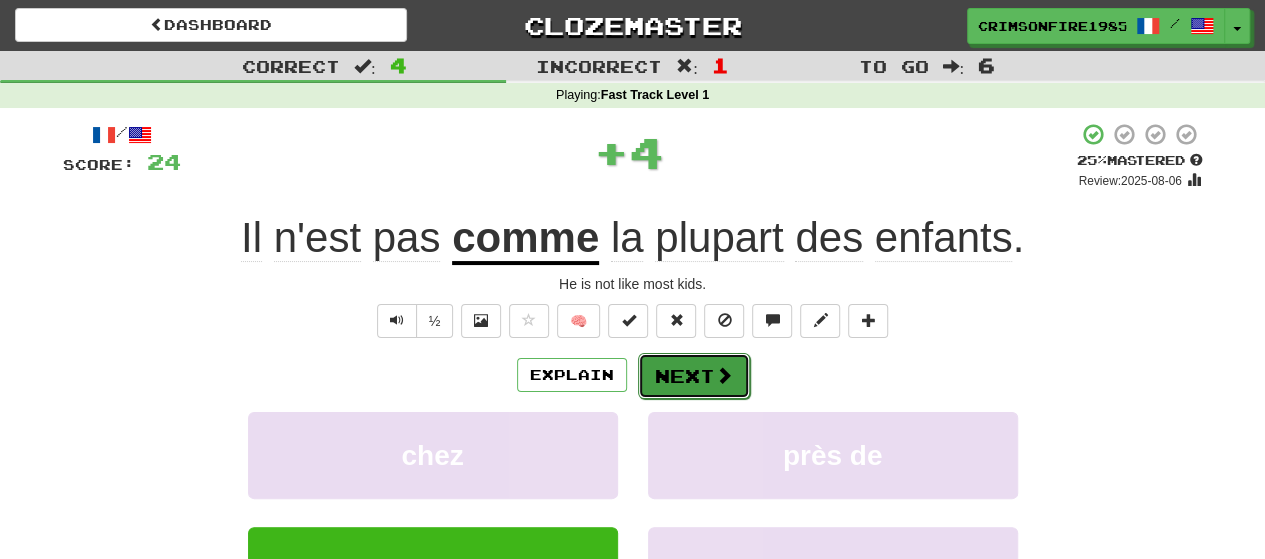 click on "Next" at bounding box center (694, 376) 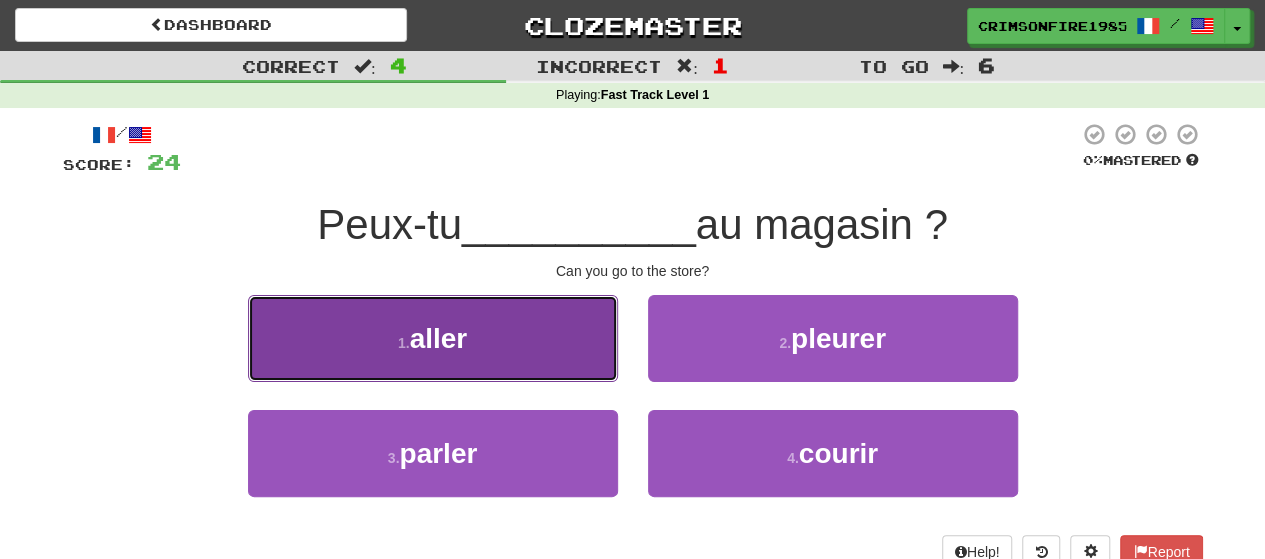 click on "1 .  aller" at bounding box center (433, 338) 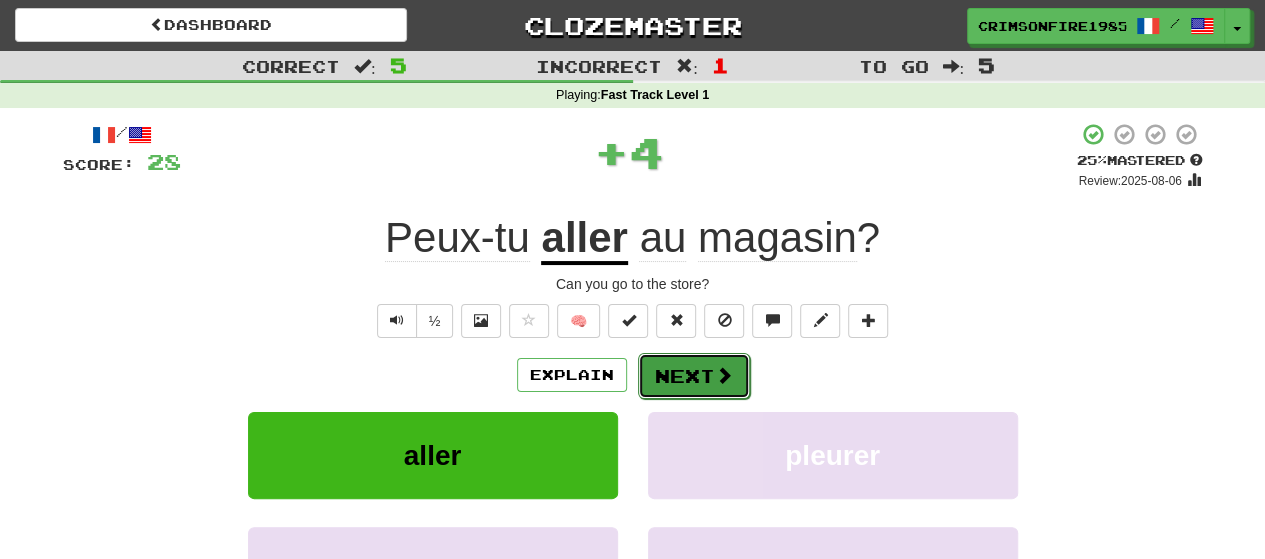 click on "Next" at bounding box center (694, 376) 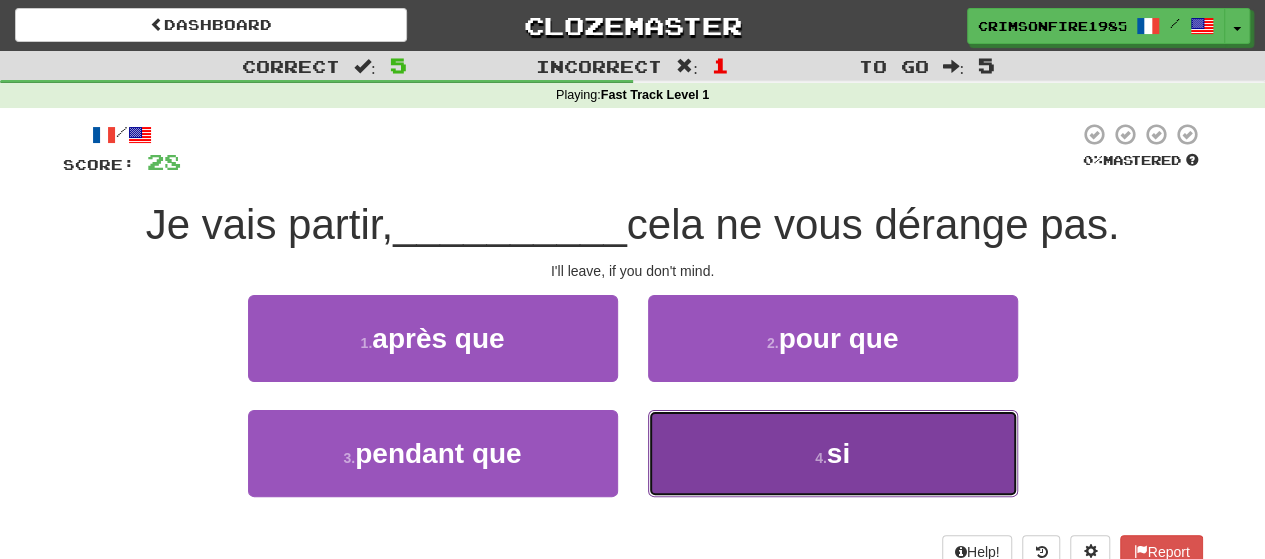 click on "4 .  si" at bounding box center [833, 453] 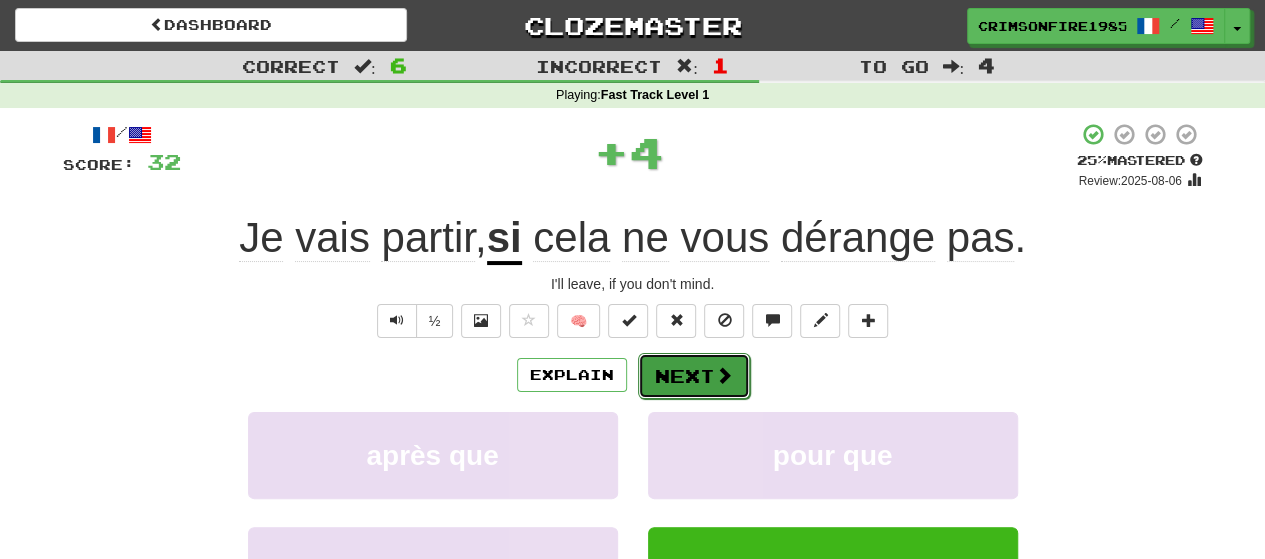 click on "Next" at bounding box center [694, 376] 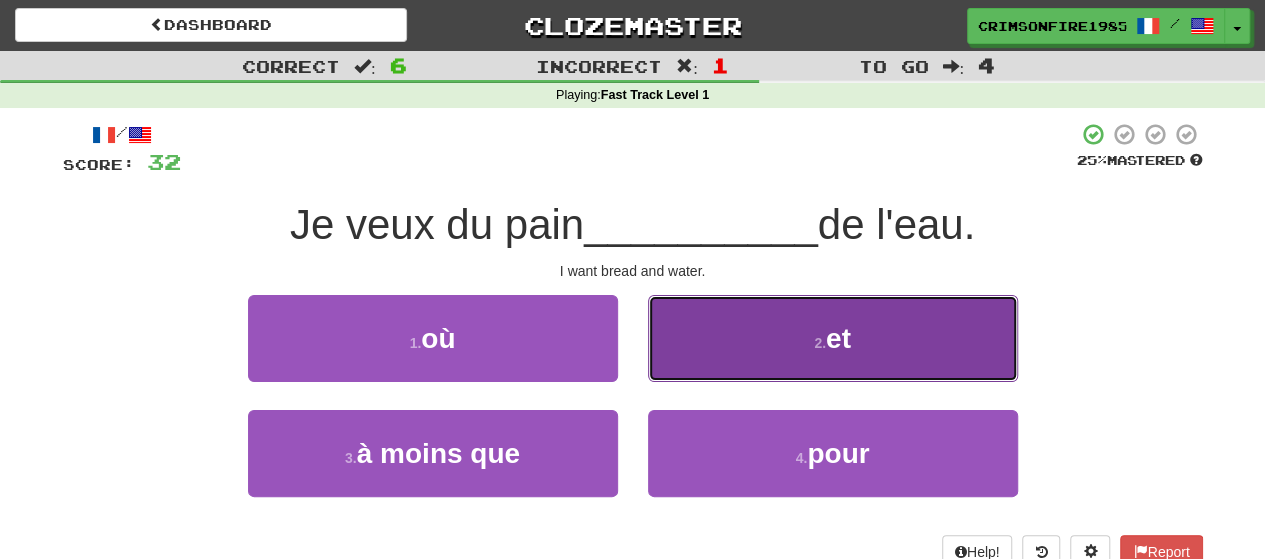 click on "2 .  et" at bounding box center (833, 338) 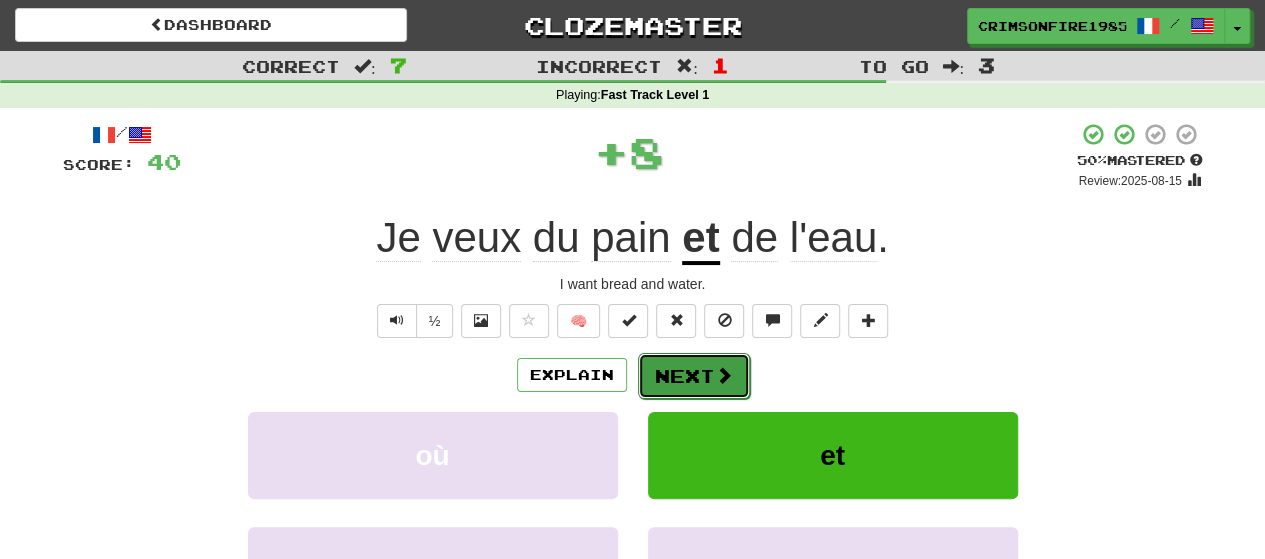 click on "Next" at bounding box center [694, 376] 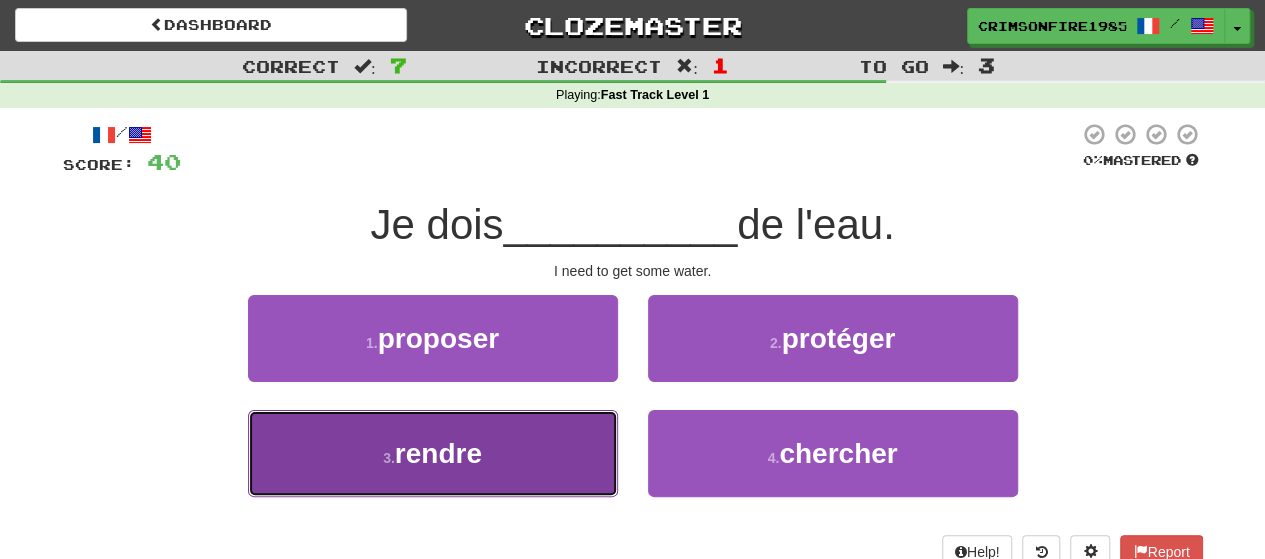 click on "3 .  rendre" at bounding box center [433, 453] 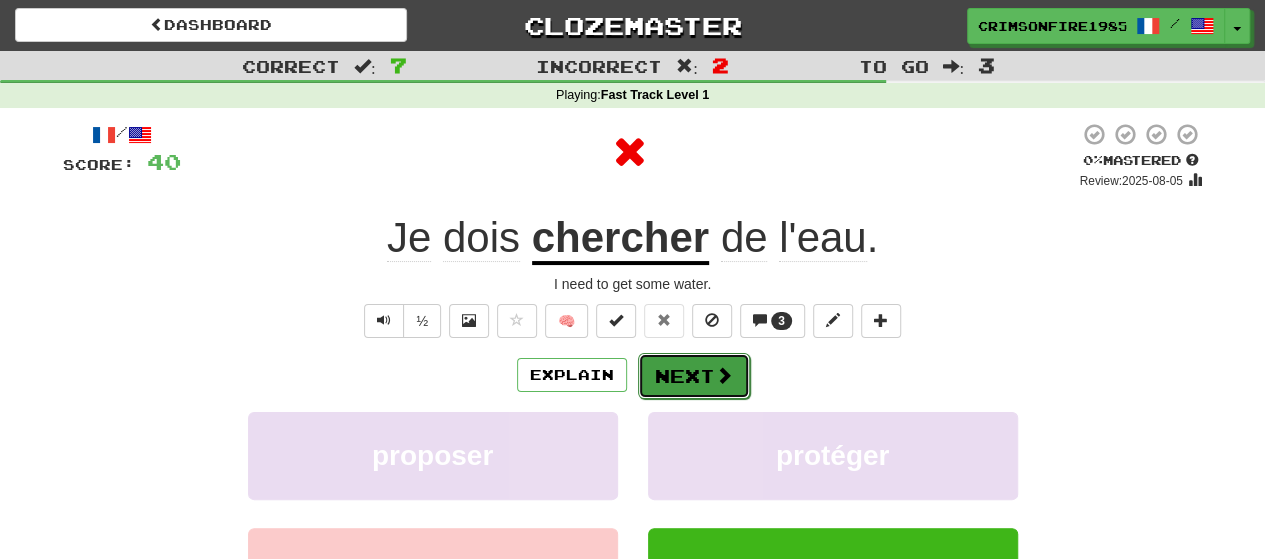 click on "Next" at bounding box center [694, 376] 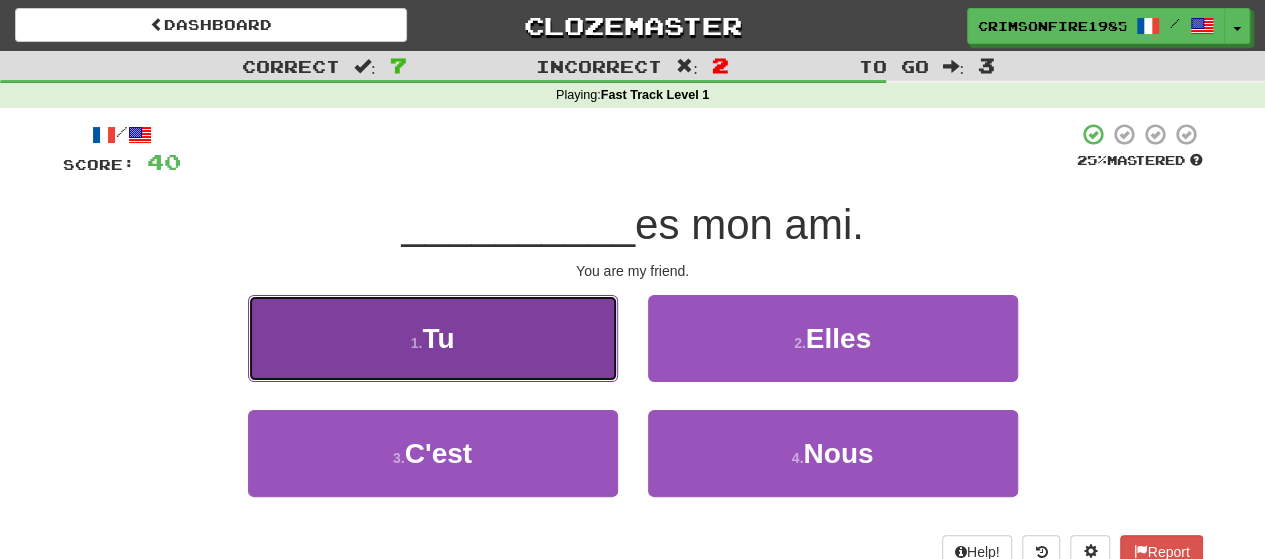 click on "1 .  Tu" at bounding box center (433, 338) 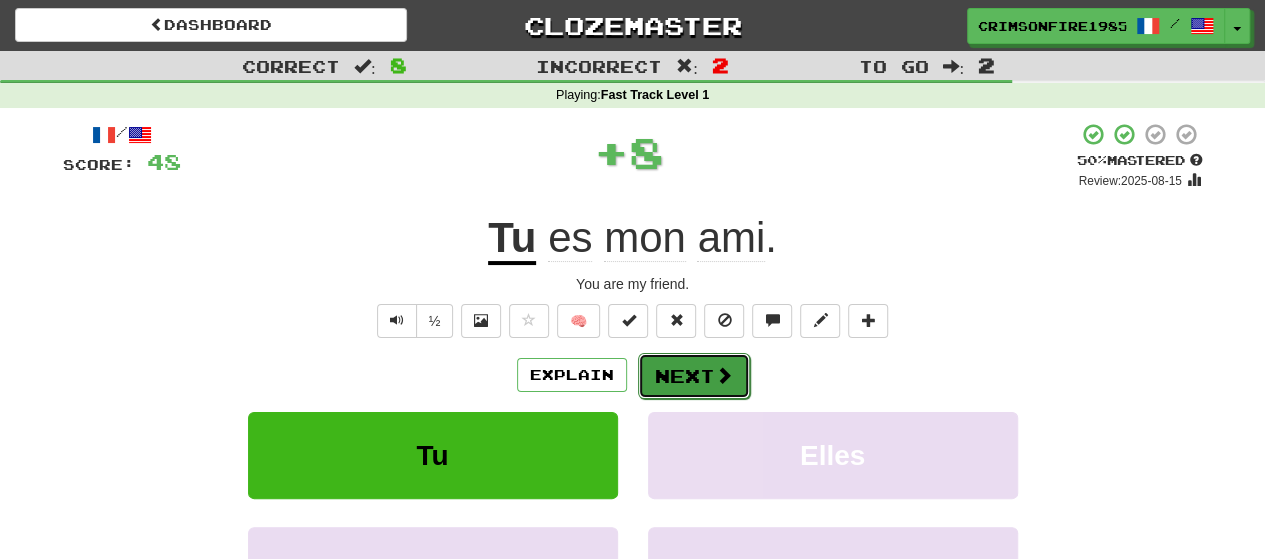 click on "Next" at bounding box center [694, 376] 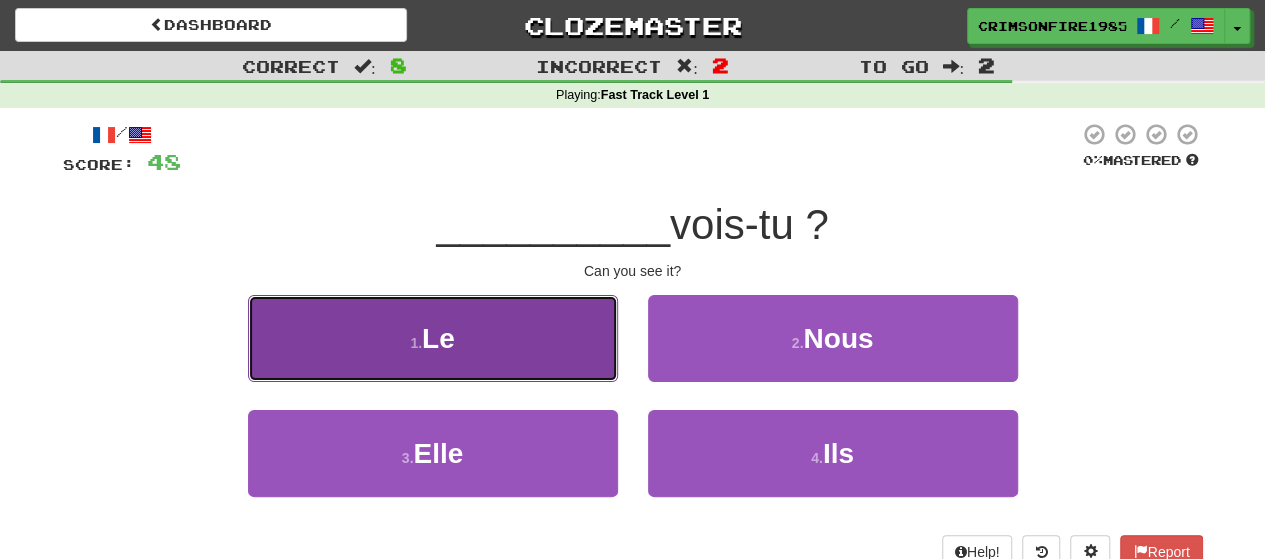 click on "1 .  Le" at bounding box center (433, 338) 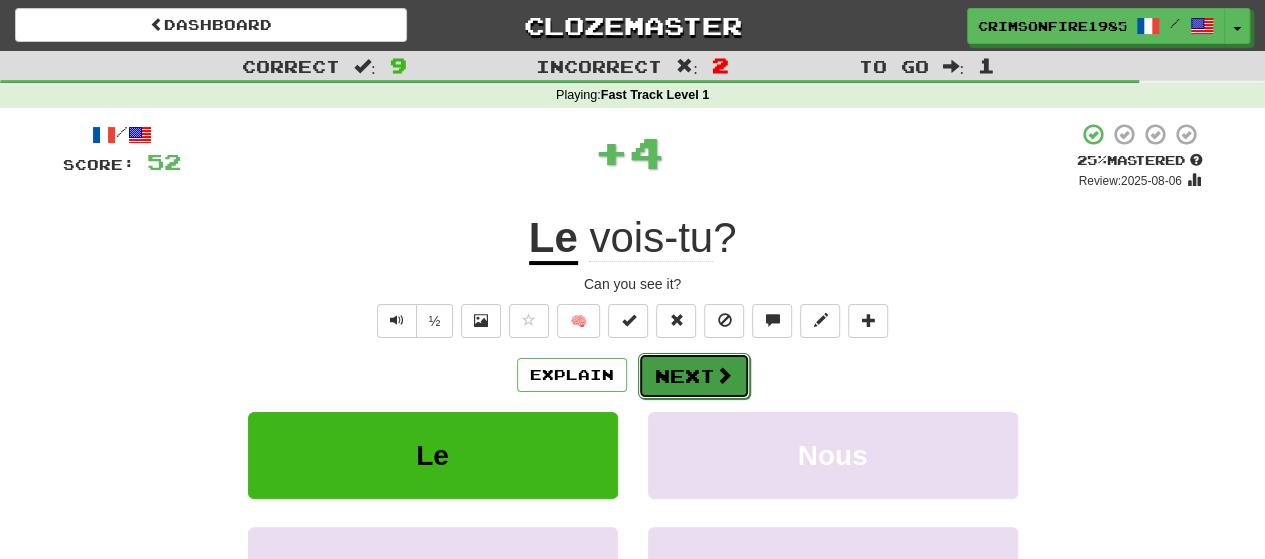 click on "Next" at bounding box center [694, 376] 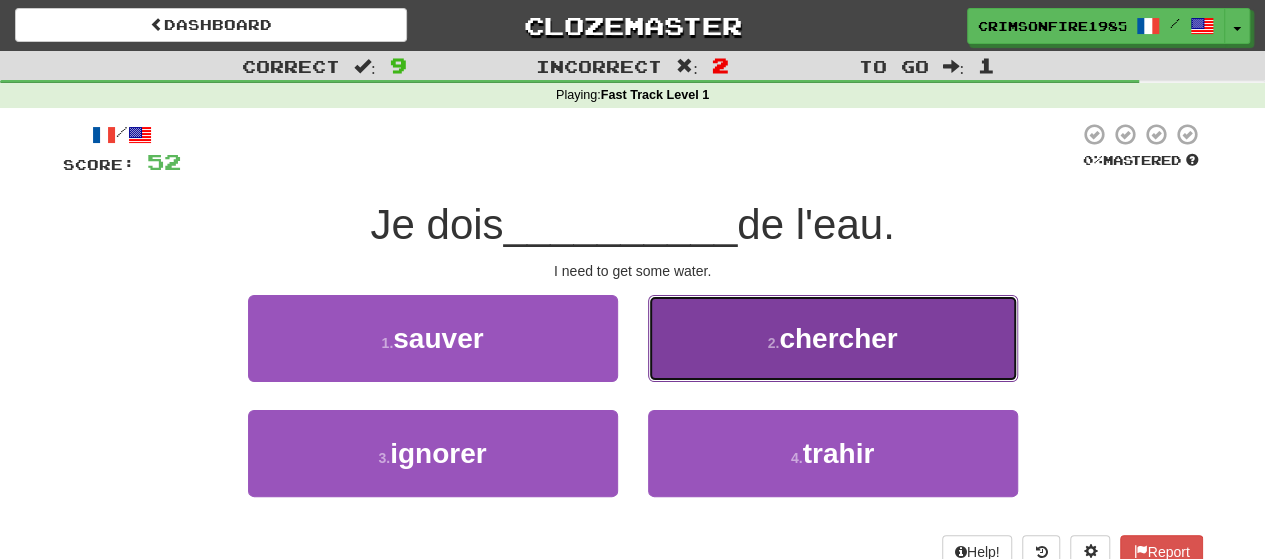 click on "2 .  chercher" at bounding box center [833, 338] 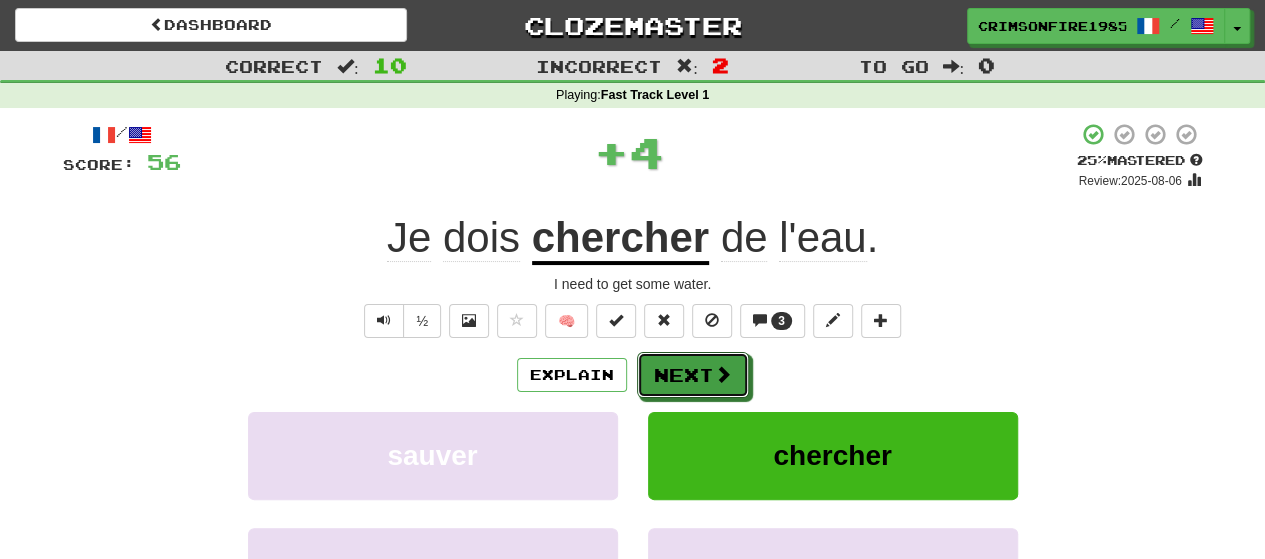 click on "Next" at bounding box center [693, 375] 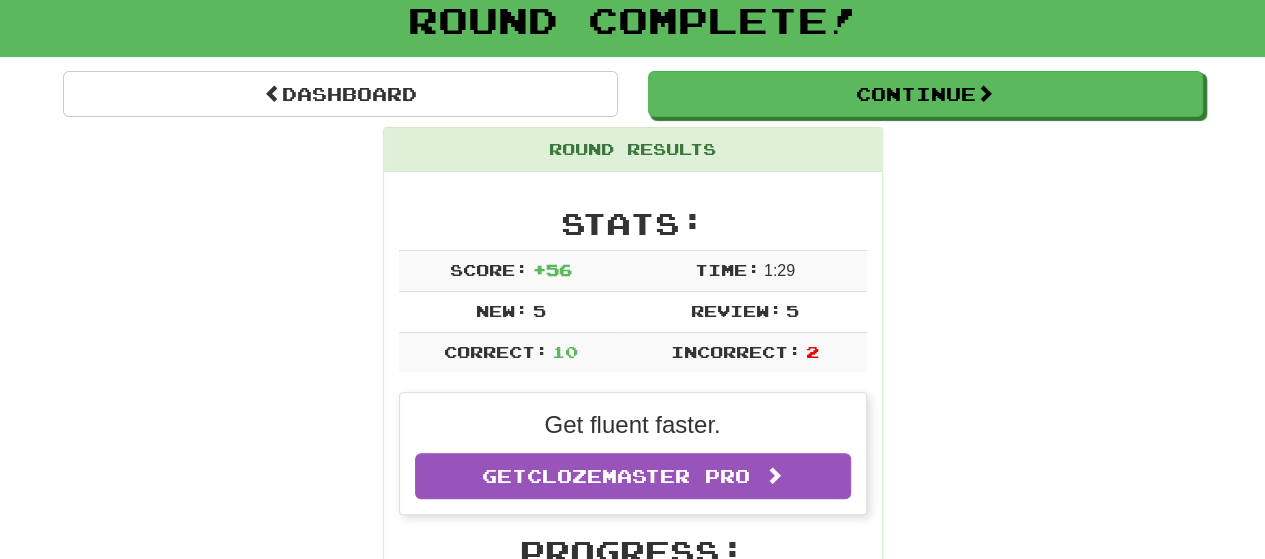 scroll, scrollTop: 0, scrollLeft: 0, axis: both 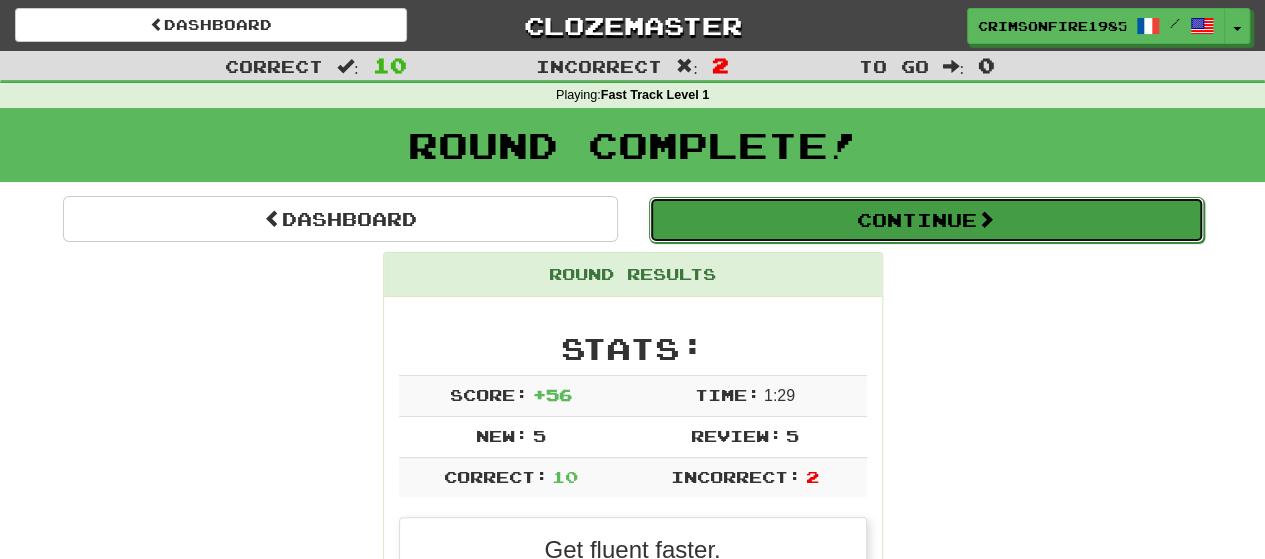 click on "Continue" at bounding box center (926, 220) 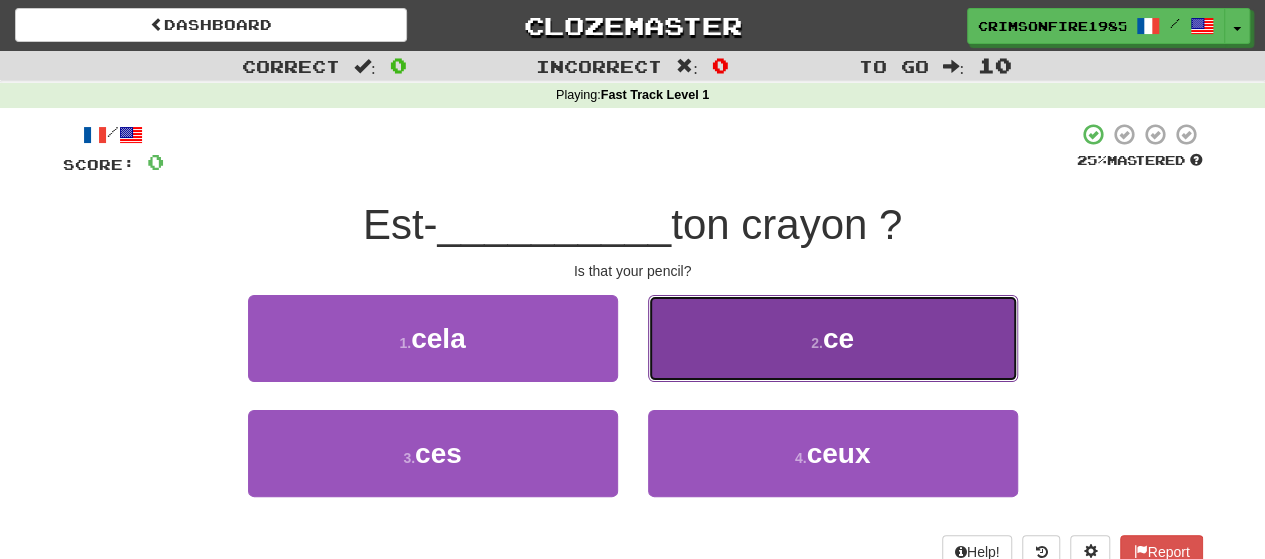 click on "2 .  ce" at bounding box center (833, 338) 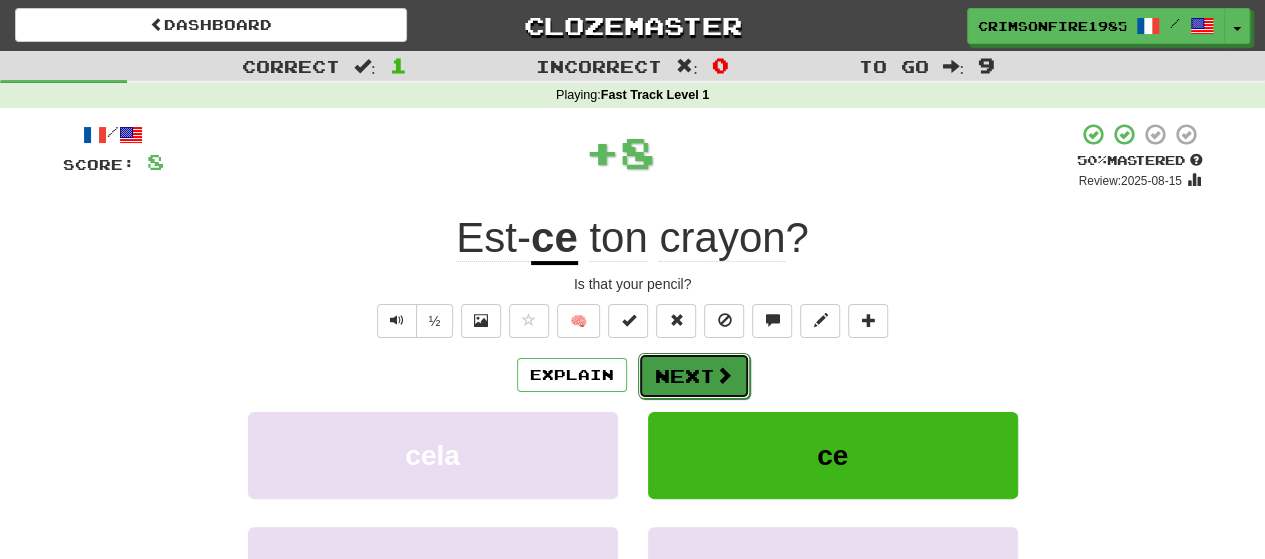 click on "Next" at bounding box center (694, 376) 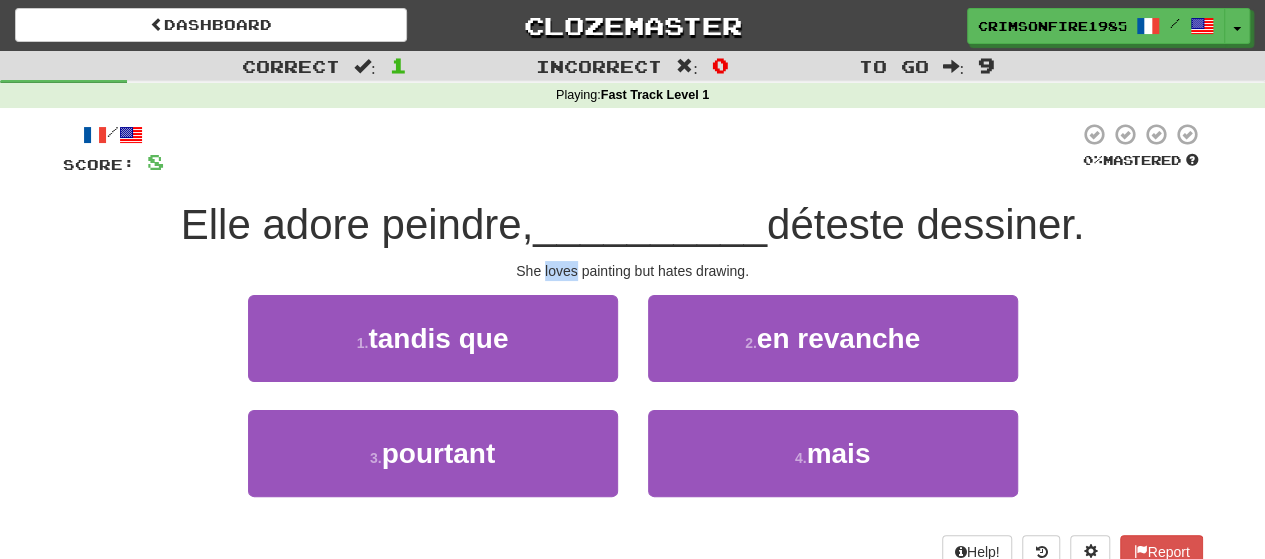 drag, startPoint x: 579, startPoint y: 265, endPoint x: 543, endPoint y: 270, distance: 36.345562 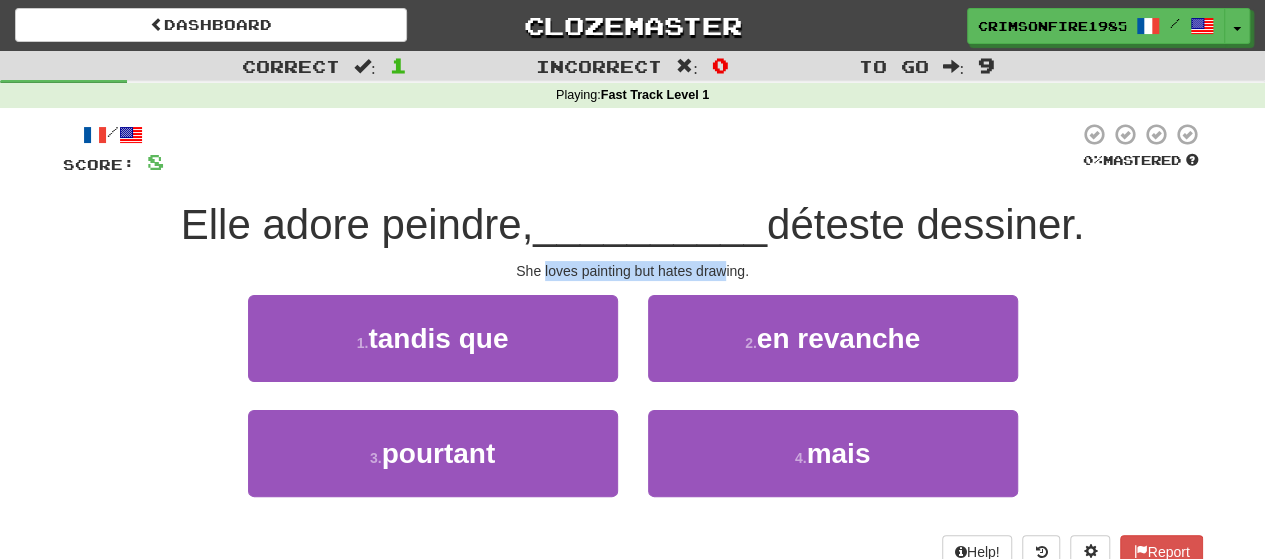drag, startPoint x: 543, startPoint y: 270, endPoint x: 725, endPoint y: 273, distance: 182.02472 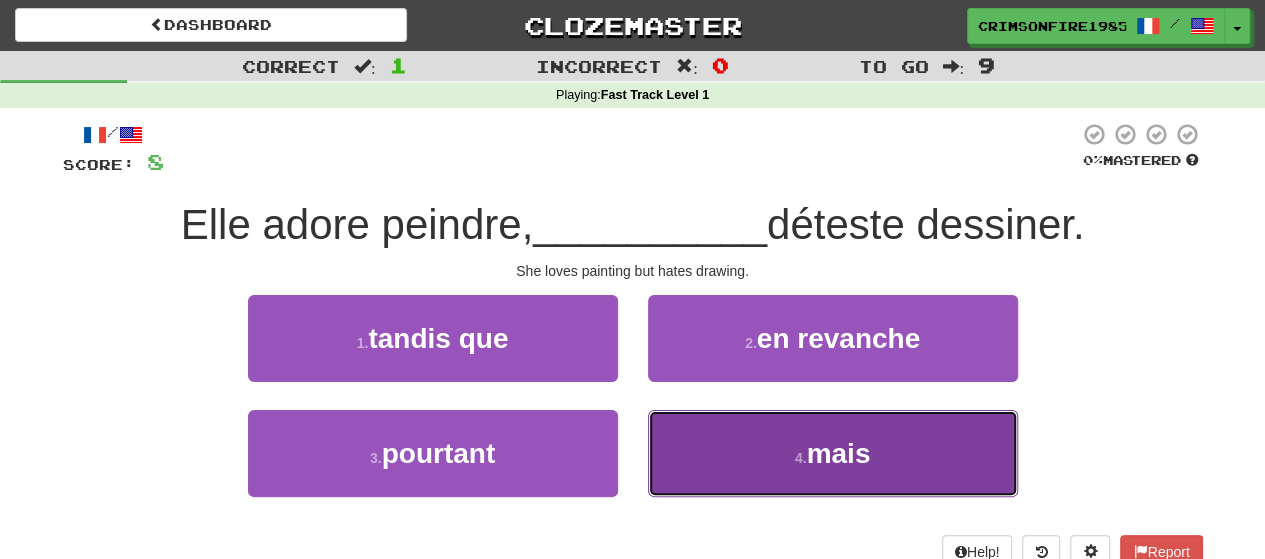 click on "4 ." at bounding box center (801, 458) 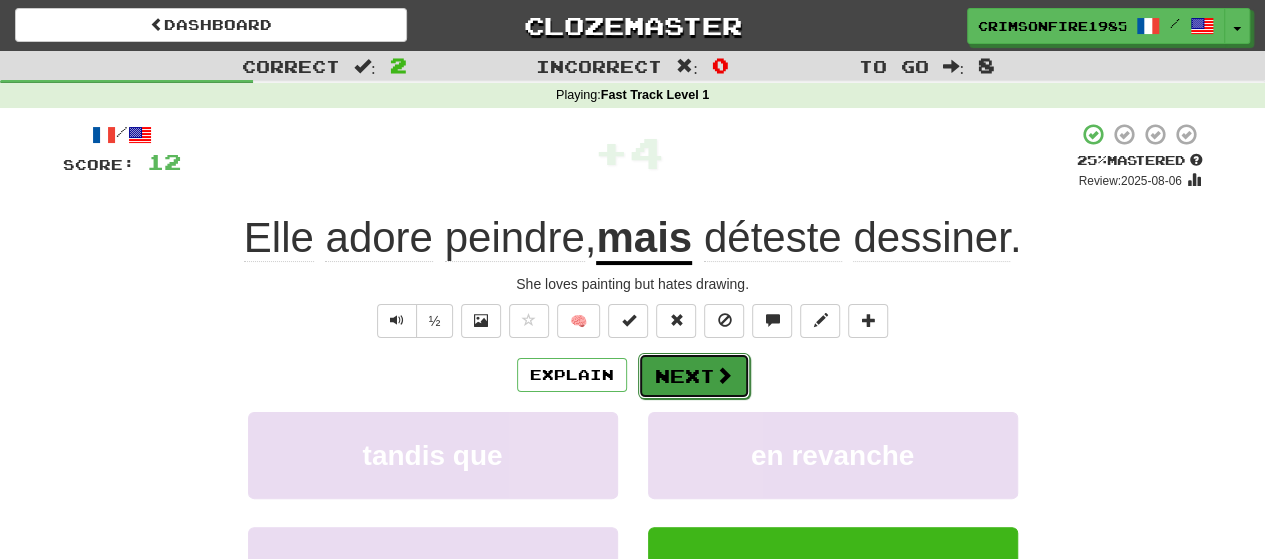 click at bounding box center (724, 375) 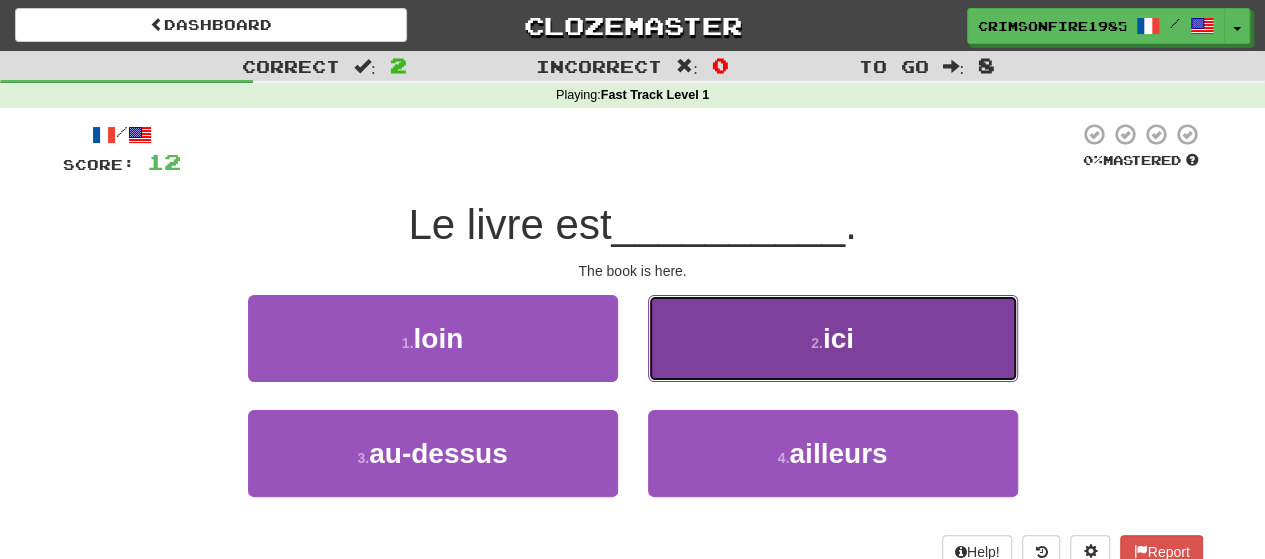 click on "2 .  ici" at bounding box center (833, 338) 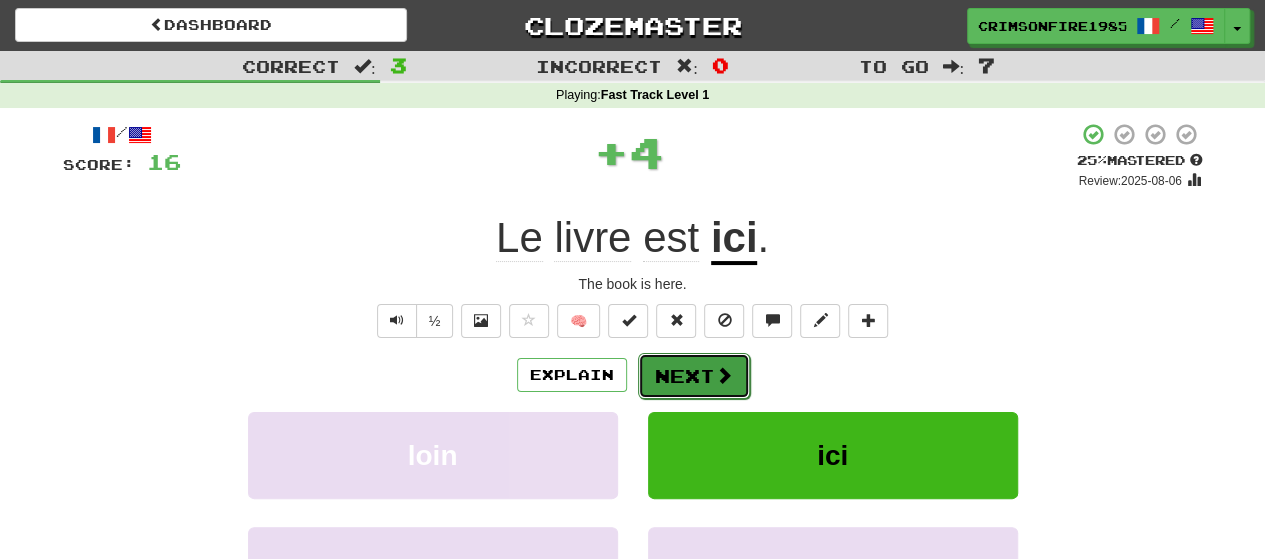 click on "Next" at bounding box center [694, 376] 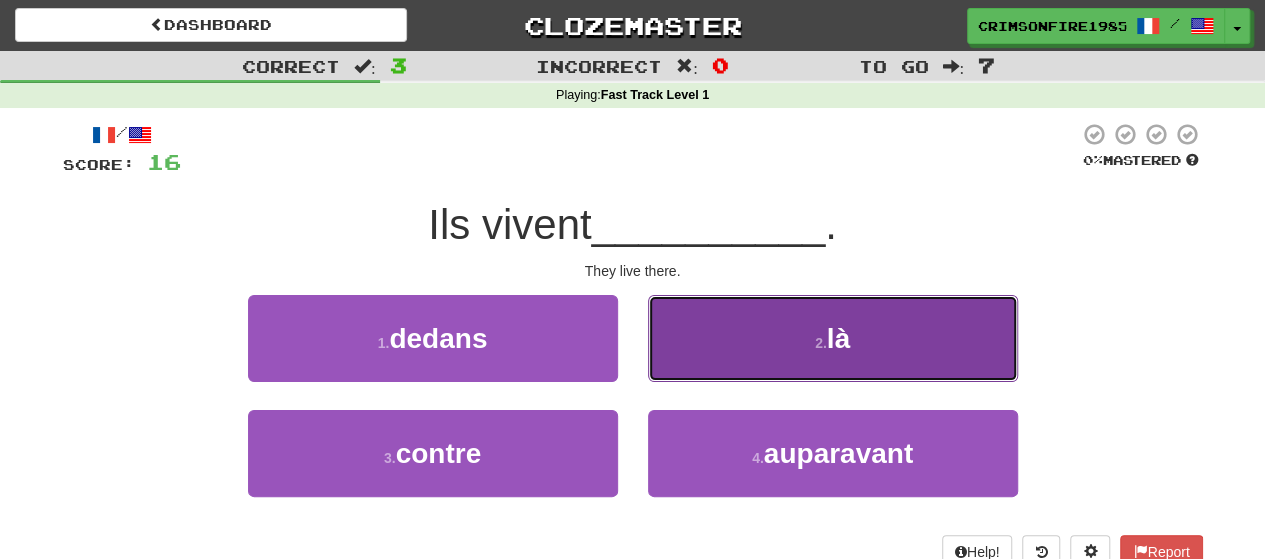 click on "2 .  là" at bounding box center (833, 338) 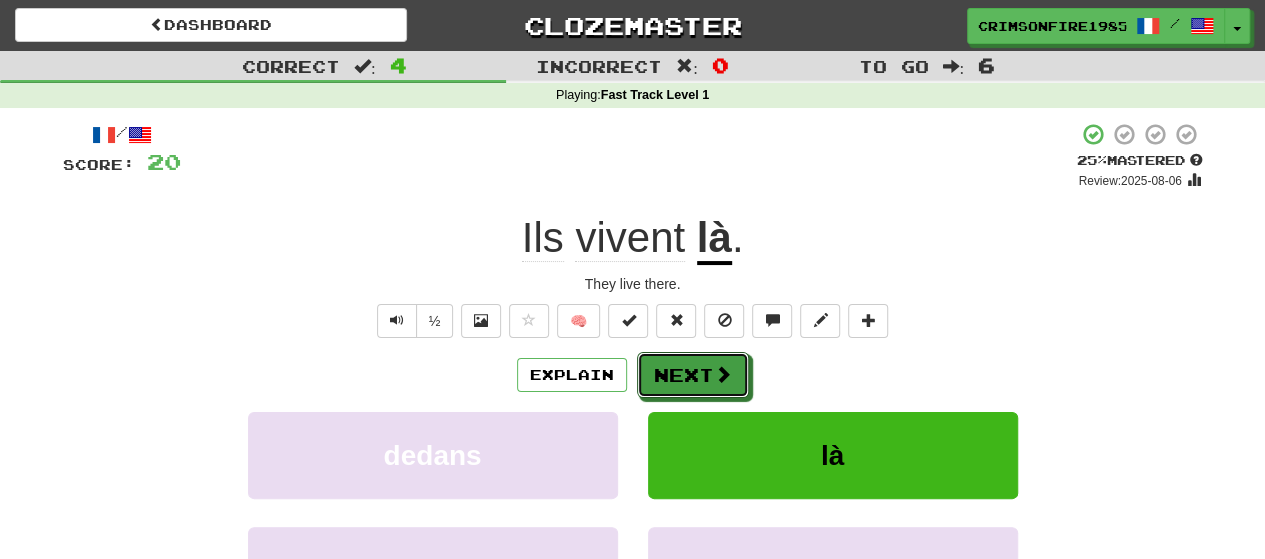 click on "Next" at bounding box center (693, 375) 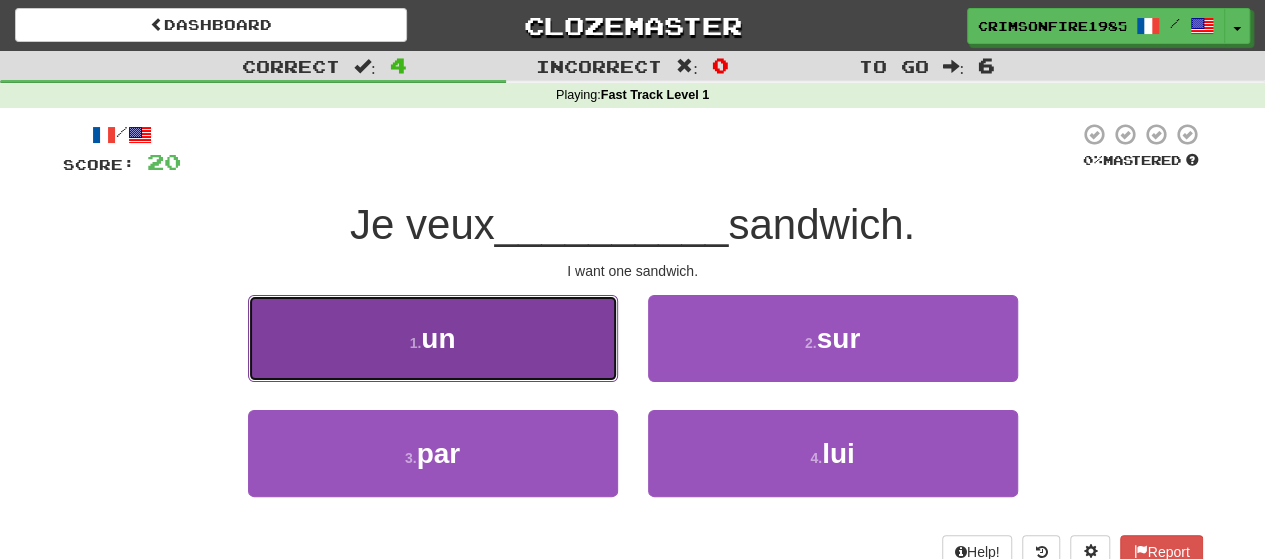 click on "1 .  un" at bounding box center (433, 338) 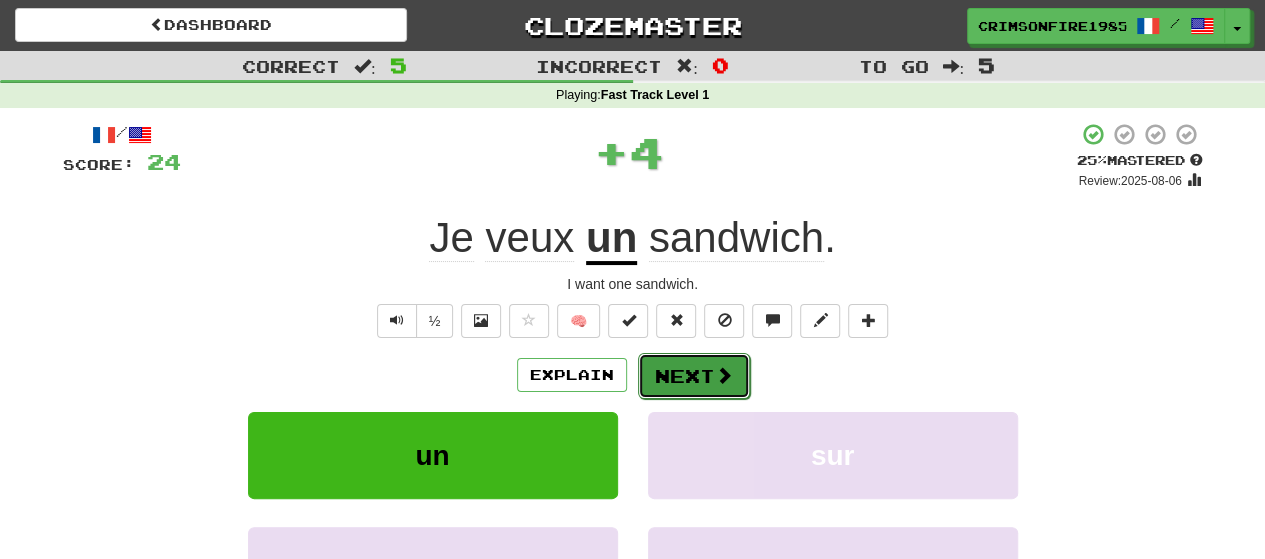 click on "Next" at bounding box center [694, 376] 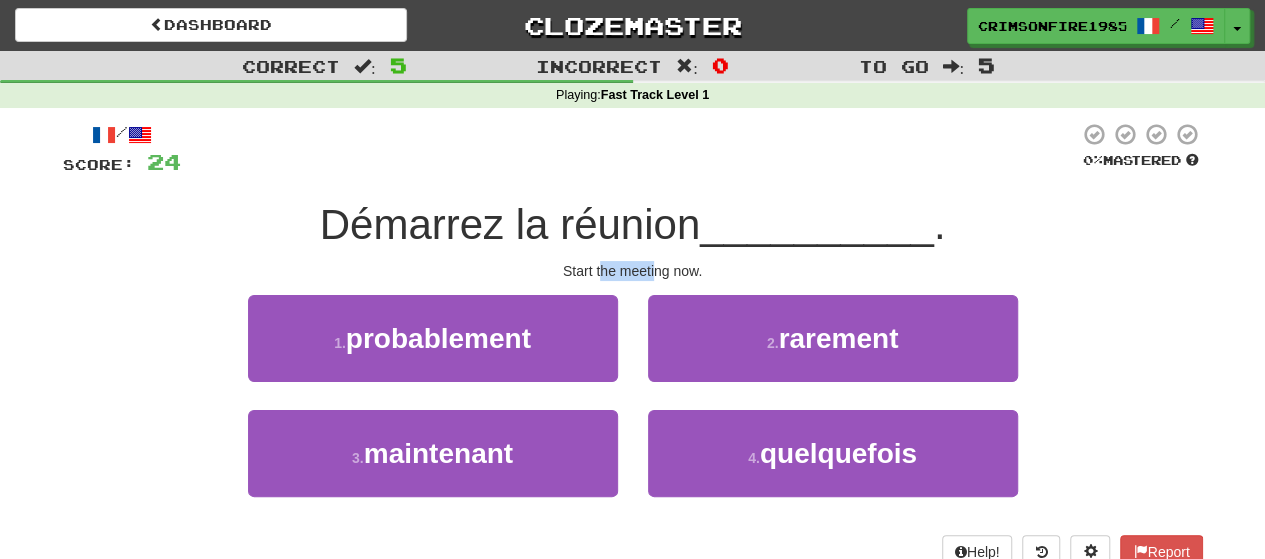 drag, startPoint x: 602, startPoint y: 268, endPoint x: 656, endPoint y: 269, distance: 54.00926 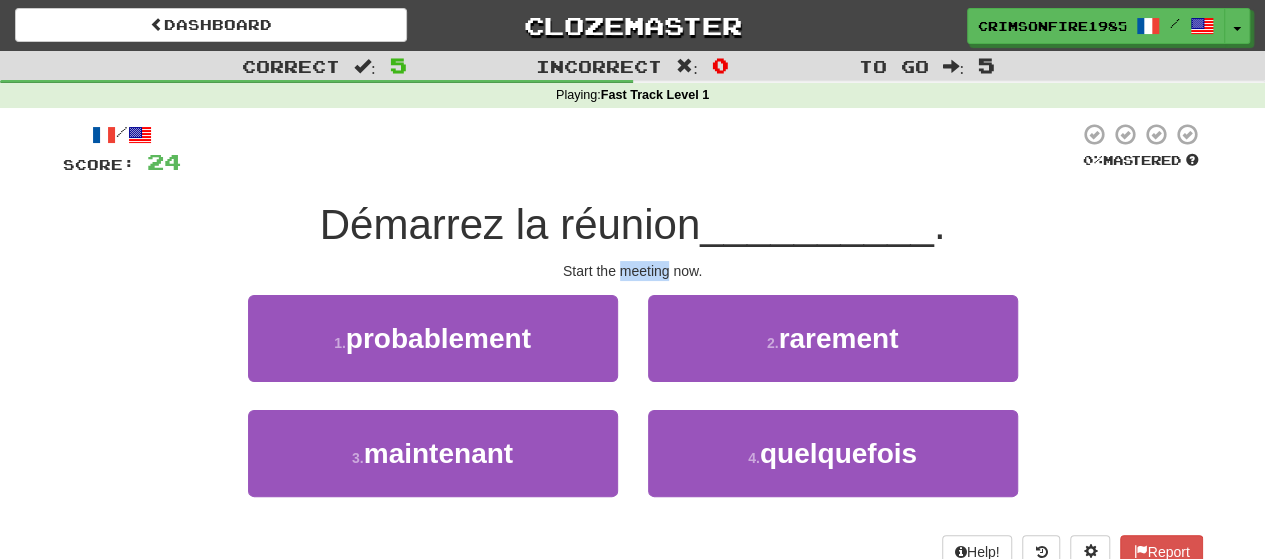 drag, startPoint x: 656, startPoint y: 269, endPoint x: 619, endPoint y: 268, distance: 37.01351 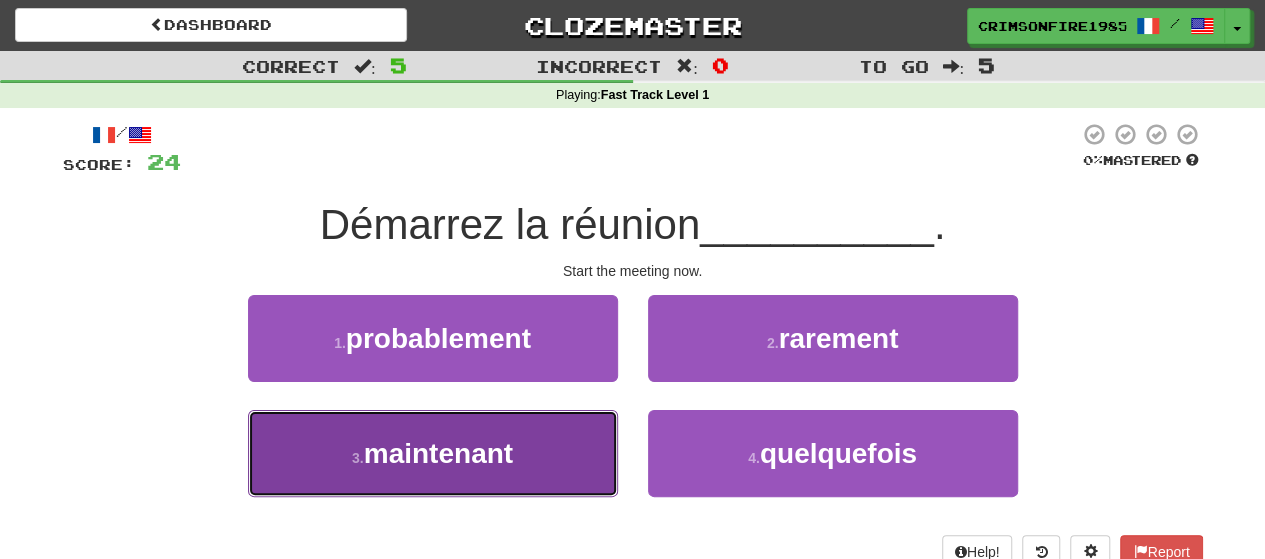 click on "3 .  maintenant" at bounding box center (433, 453) 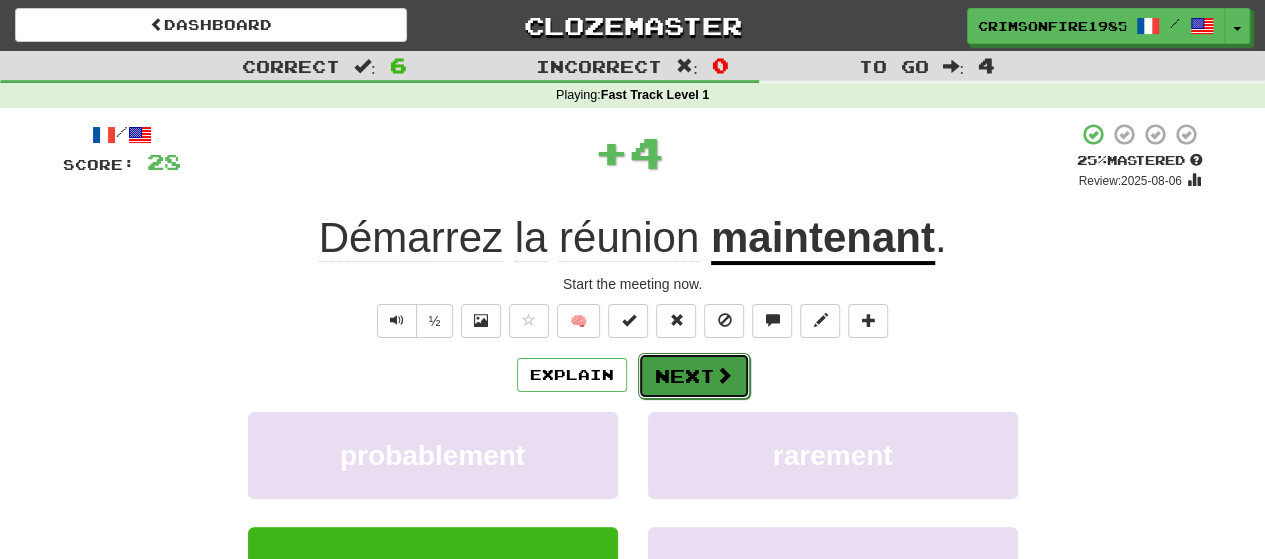 click at bounding box center (724, 375) 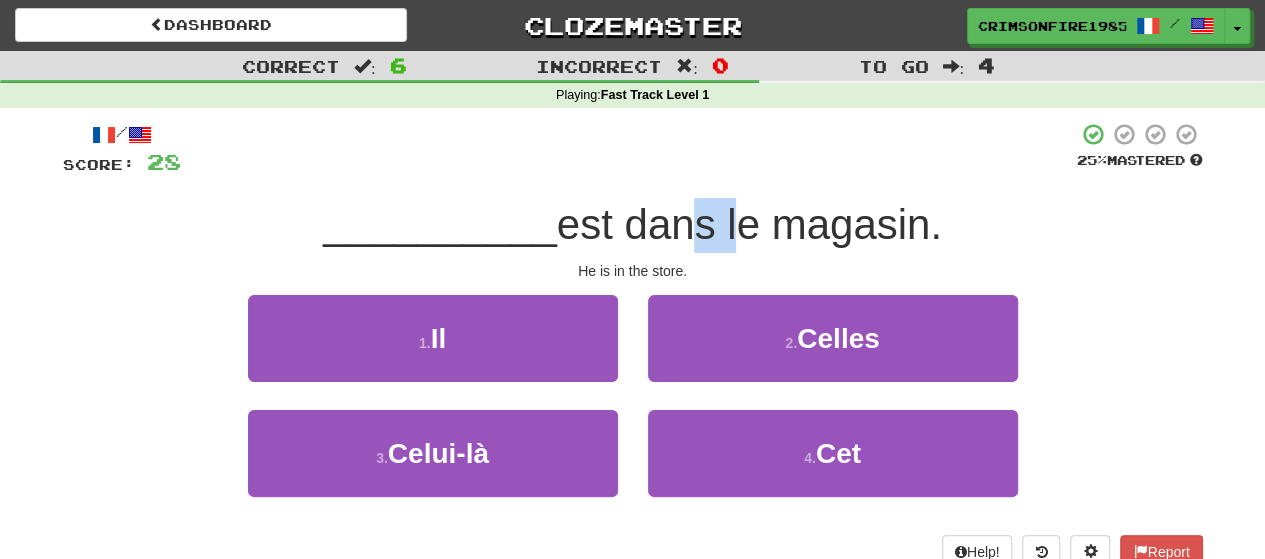 drag, startPoint x: 673, startPoint y: 219, endPoint x: 734, endPoint y: 221, distance: 61.03278 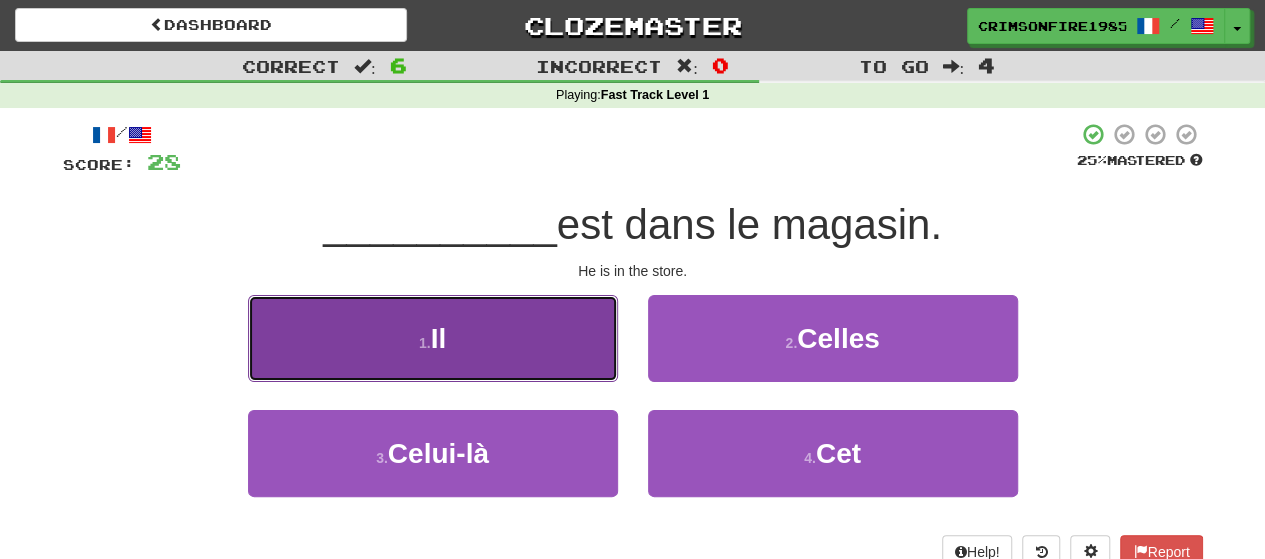 click on "1 .  Il" at bounding box center (433, 338) 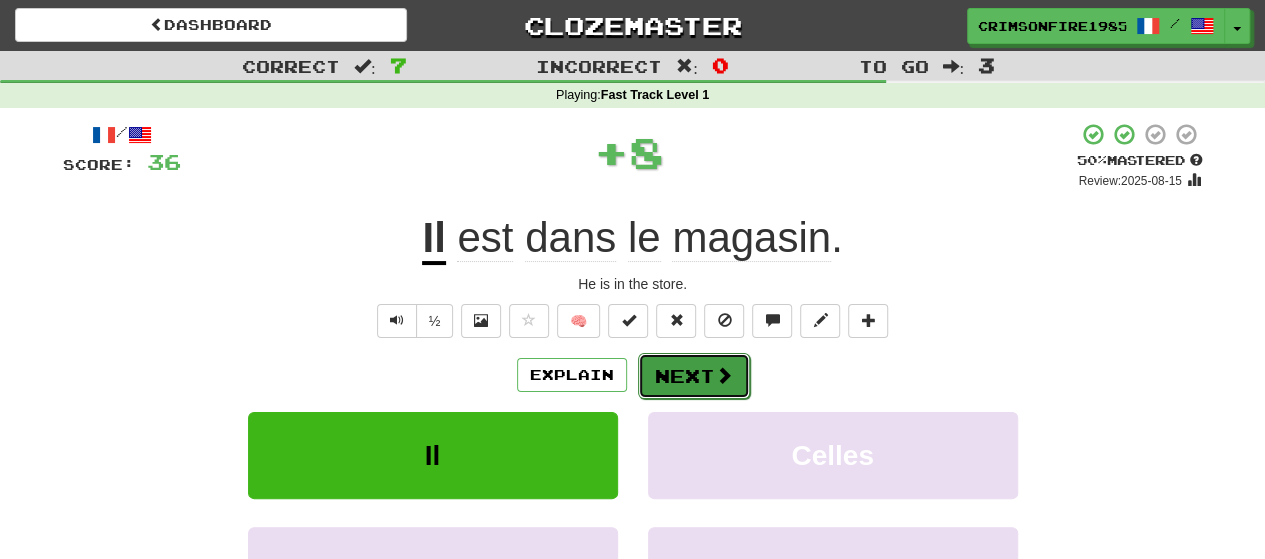 click on "Next" at bounding box center (694, 376) 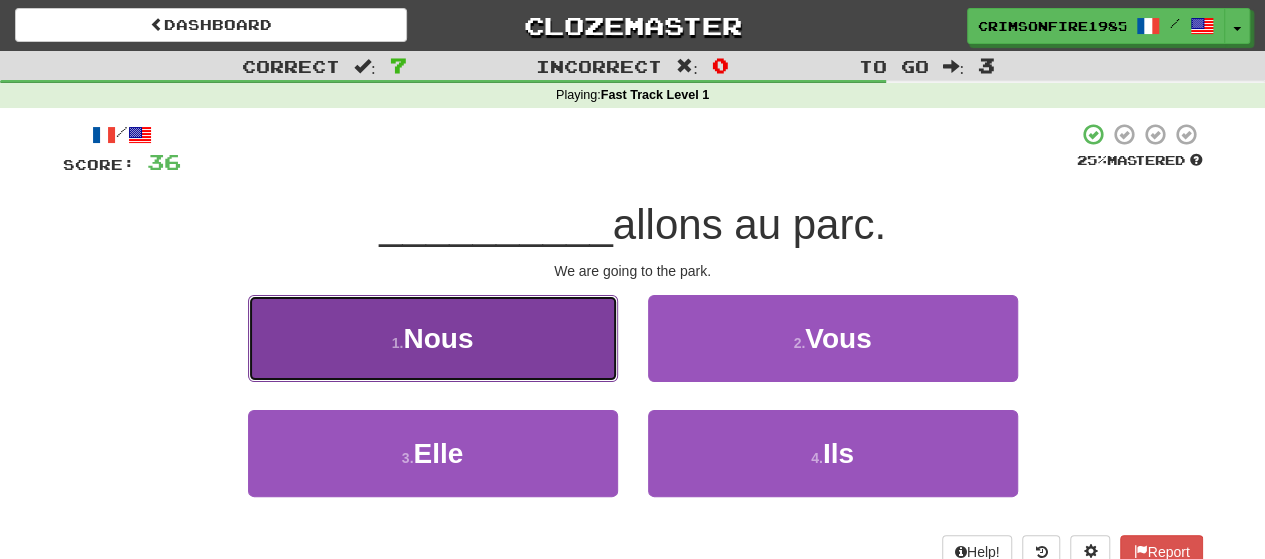 click on "1 .  Nous" at bounding box center [433, 338] 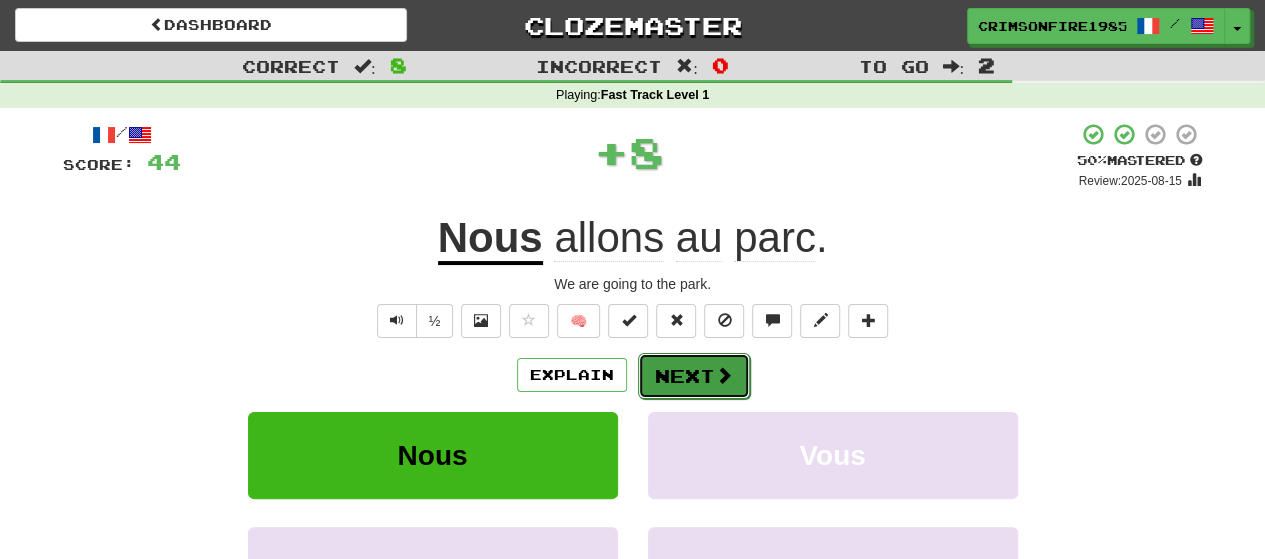 click on "Next" at bounding box center (694, 376) 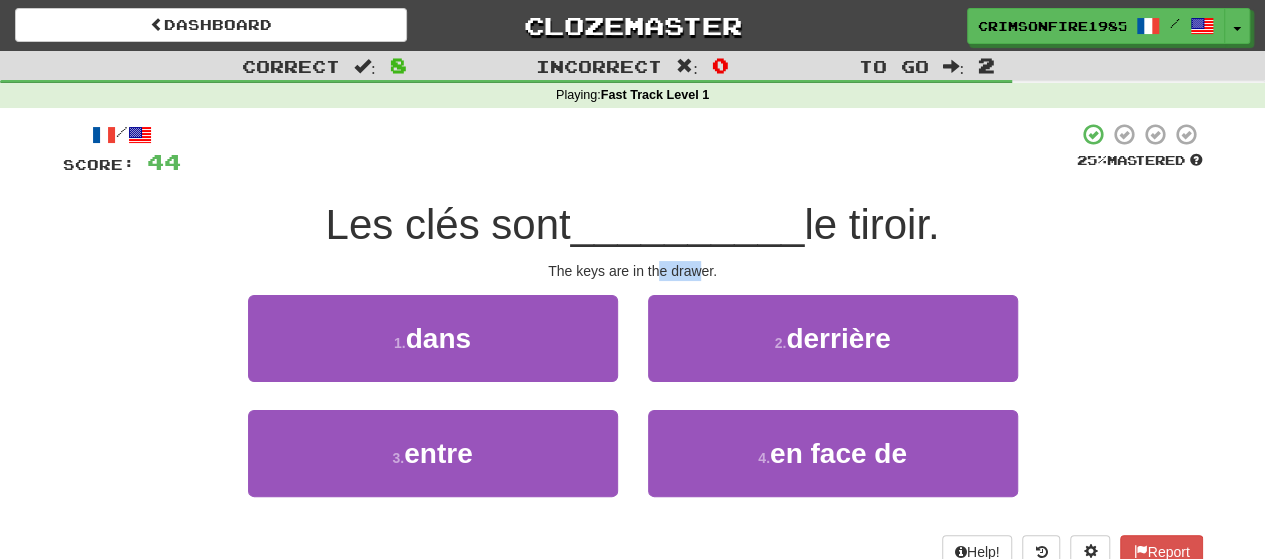 drag, startPoint x: 658, startPoint y: 266, endPoint x: 703, endPoint y: 269, distance: 45.099888 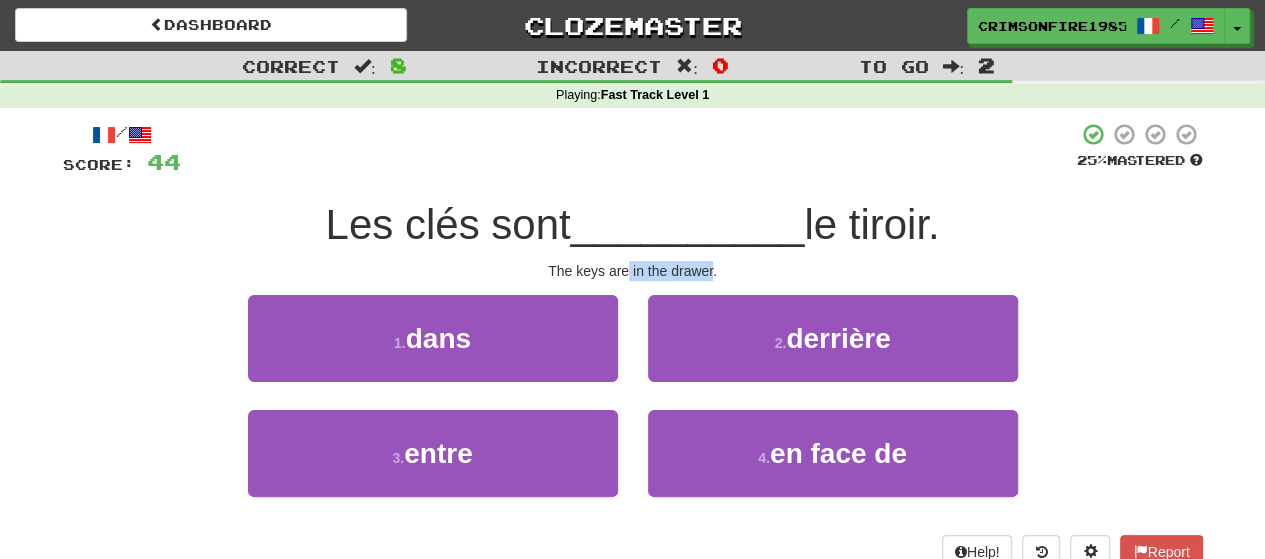 drag, startPoint x: 703, startPoint y: 269, endPoint x: 625, endPoint y: 274, distance: 78.160095 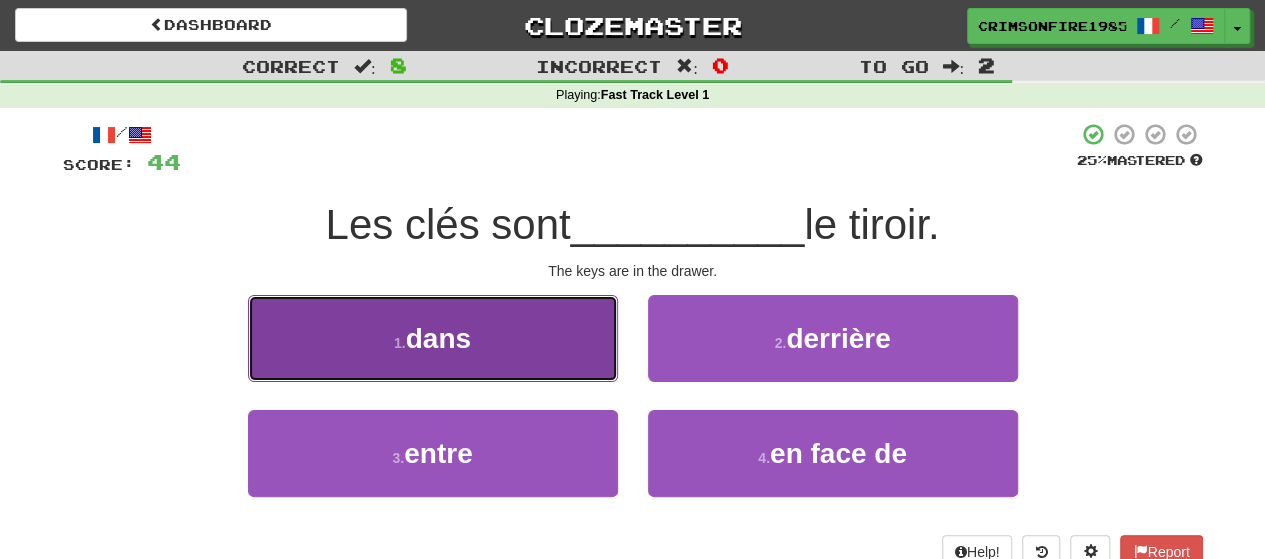 click on "1 .  dans" at bounding box center [433, 338] 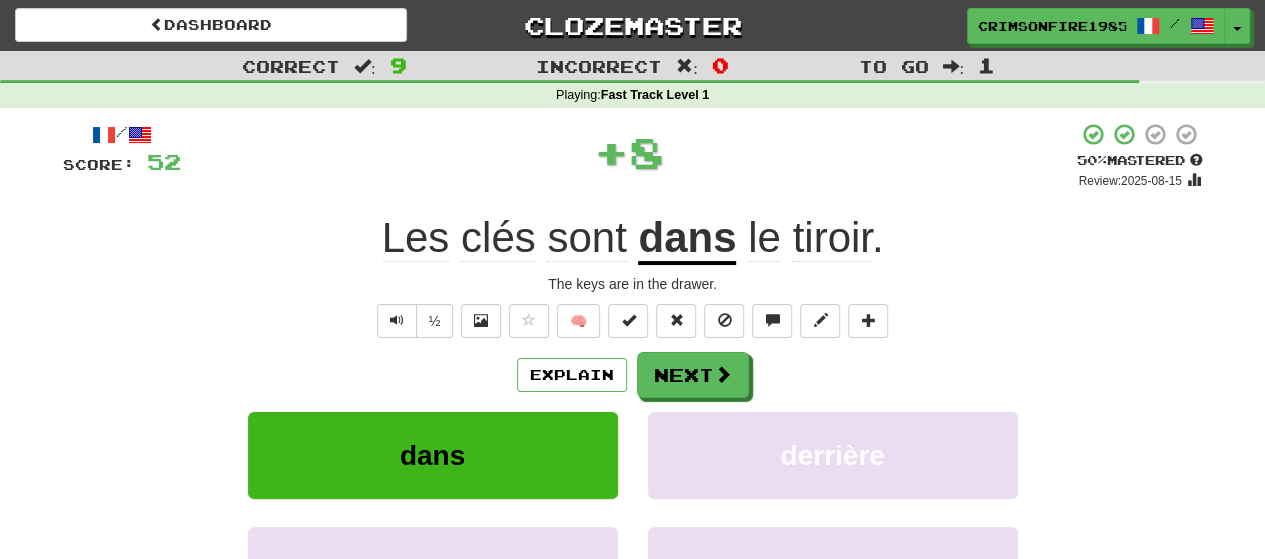 click on "Explain Next" at bounding box center (633, 375) 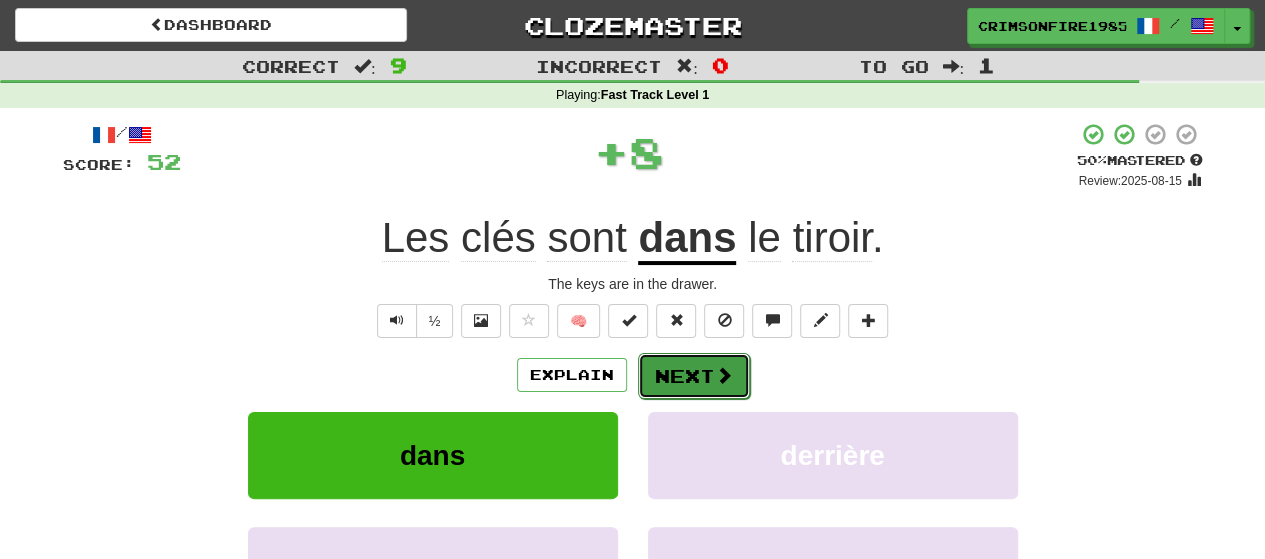 click on "Next" at bounding box center [694, 376] 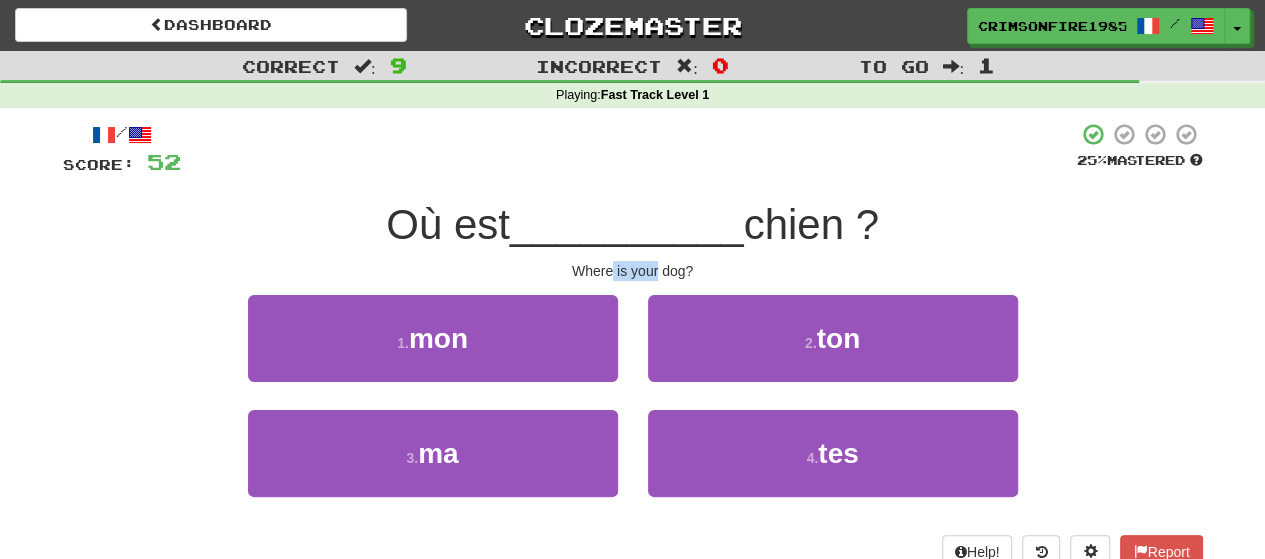 drag, startPoint x: 612, startPoint y: 271, endPoint x: 676, endPoint y: 267, distance: 64.12488 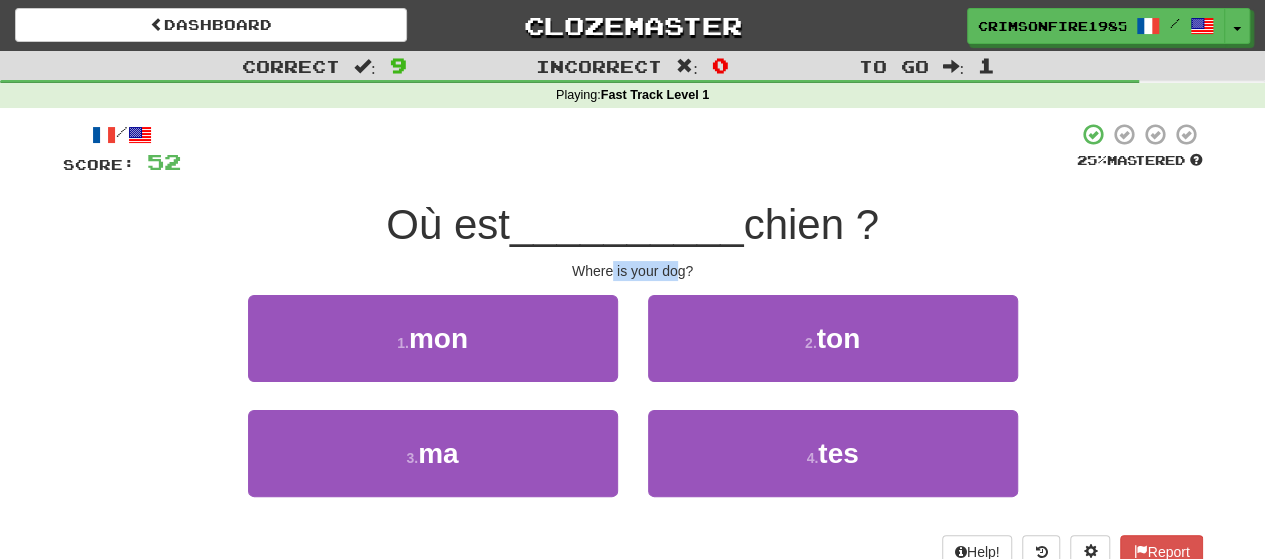 click on "Where is your dog?" at bounding box center (633, 271) 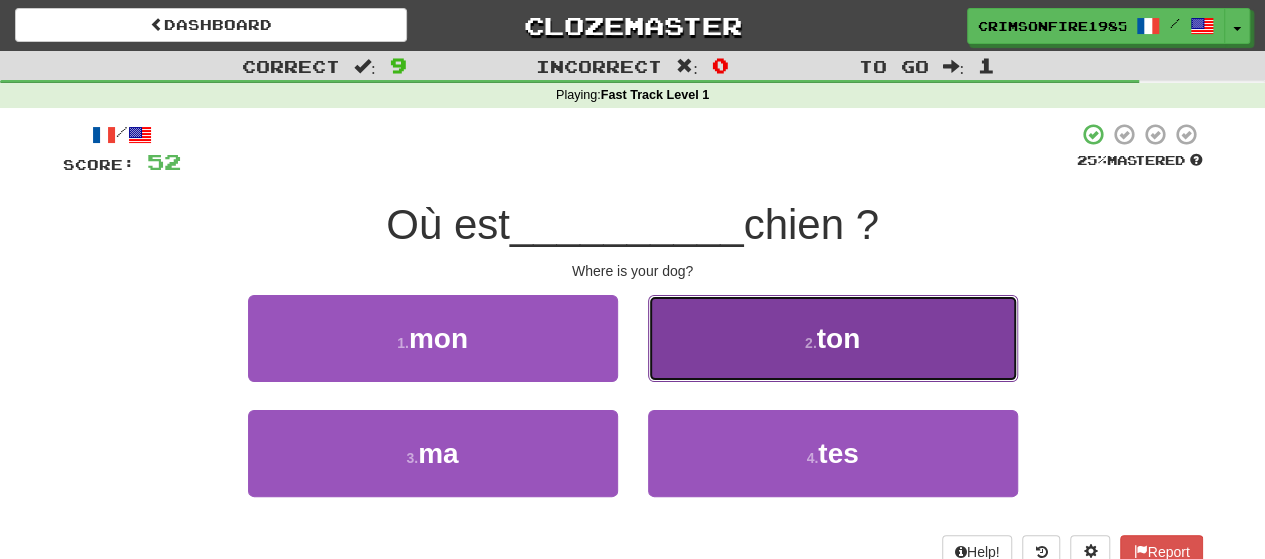 click on "2 .  ton" at bounding box center [833, 338] 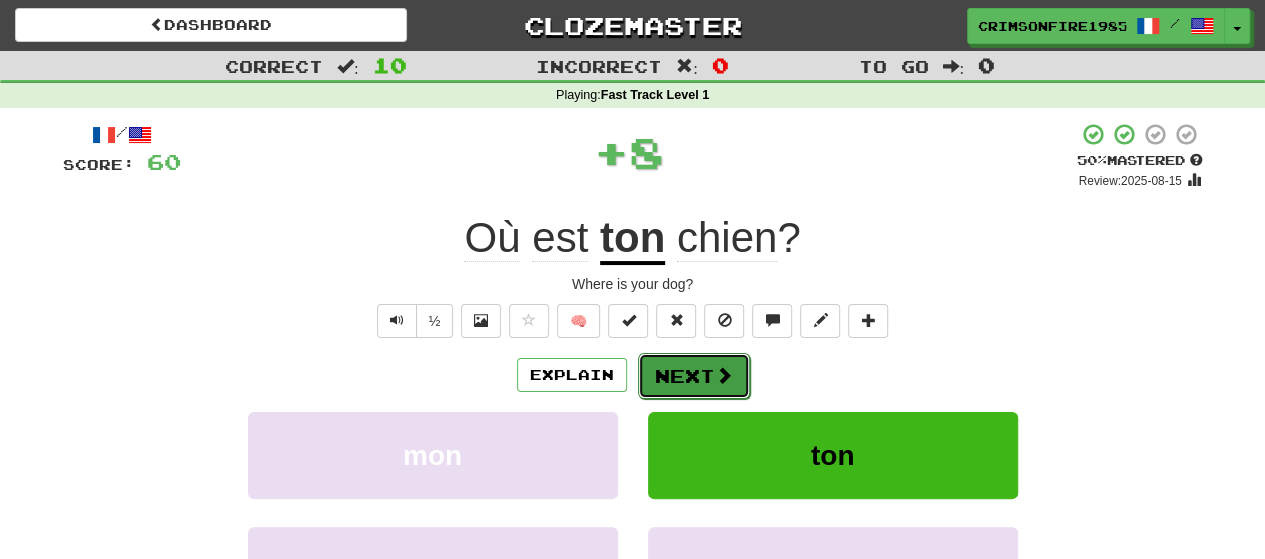 click on "Next" at bounding box center [694, 376] 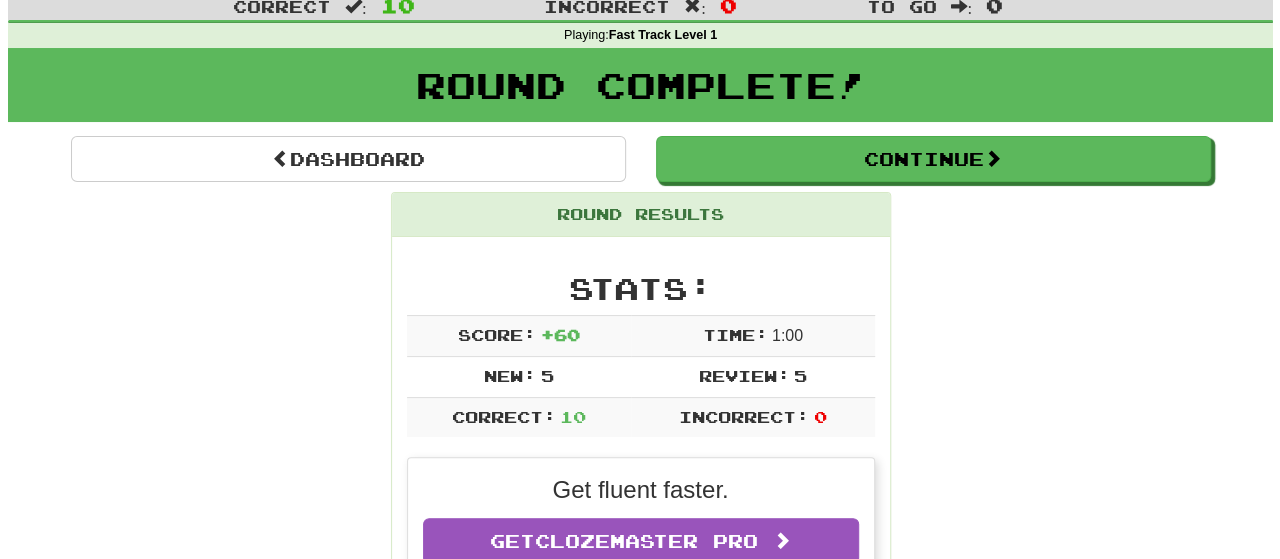 scroll, scrollTop: 14, scrollLeft: 0, axis: vertical 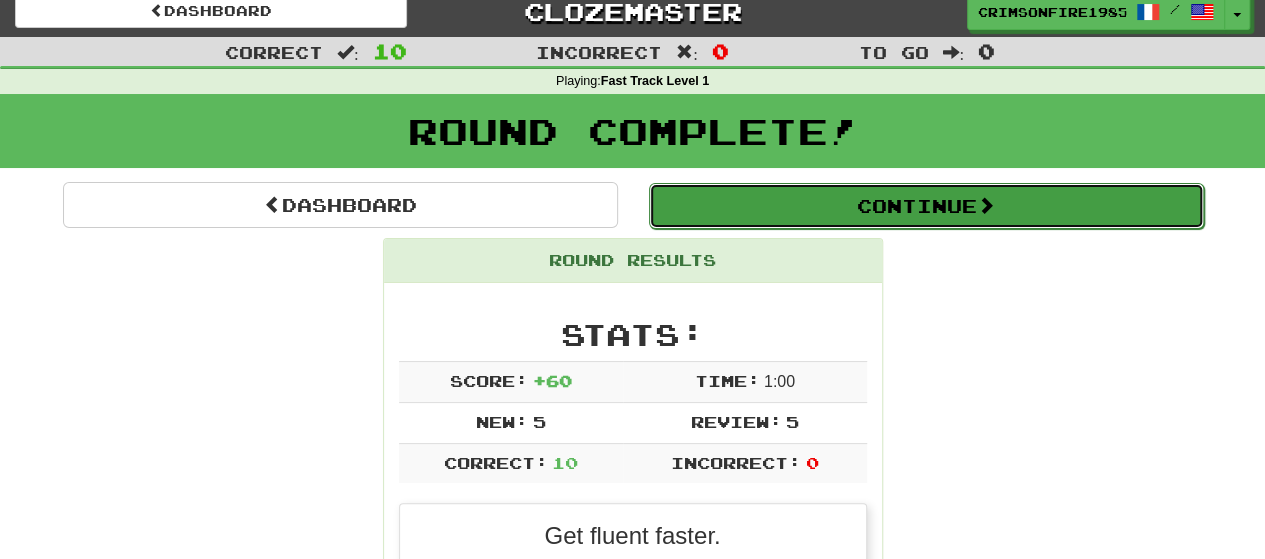 click on "Continue" at bounding box center [926, 206] 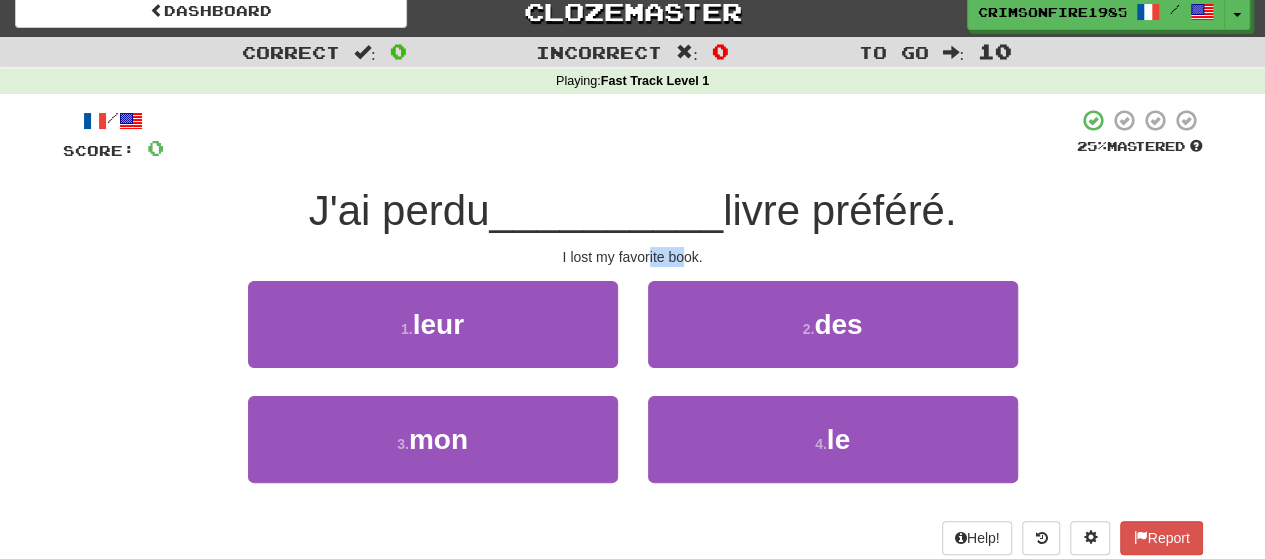 drag, startPoint x: 647, startPoint y: 261, endPoint x: 686, endPoint y: 260, distance: 39.012817 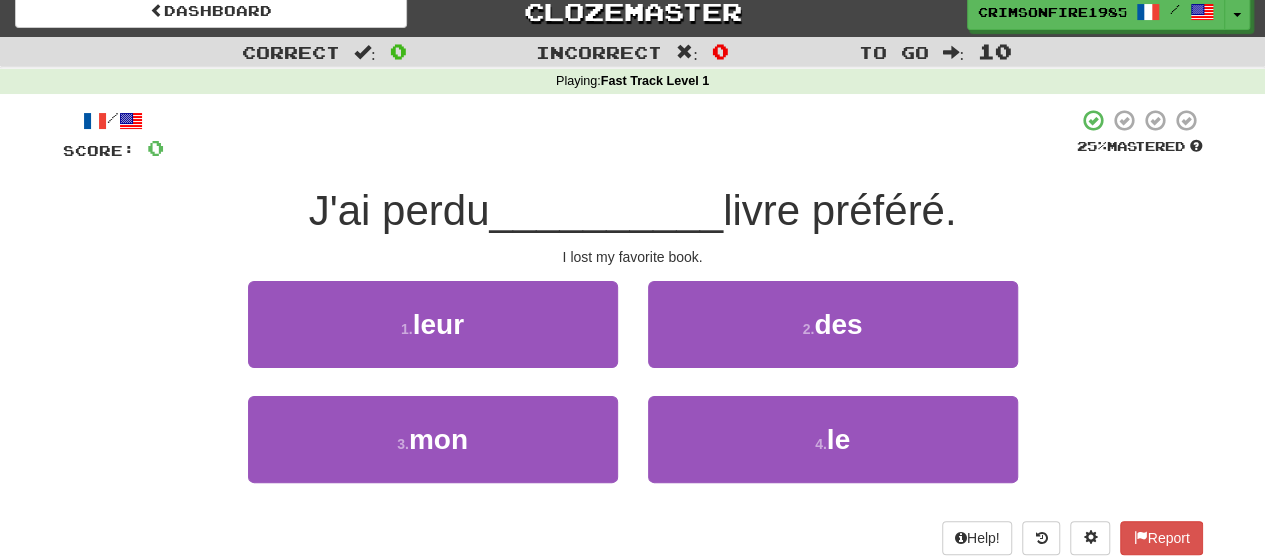click on "3 .  mon" at bounding box center (433, 453) 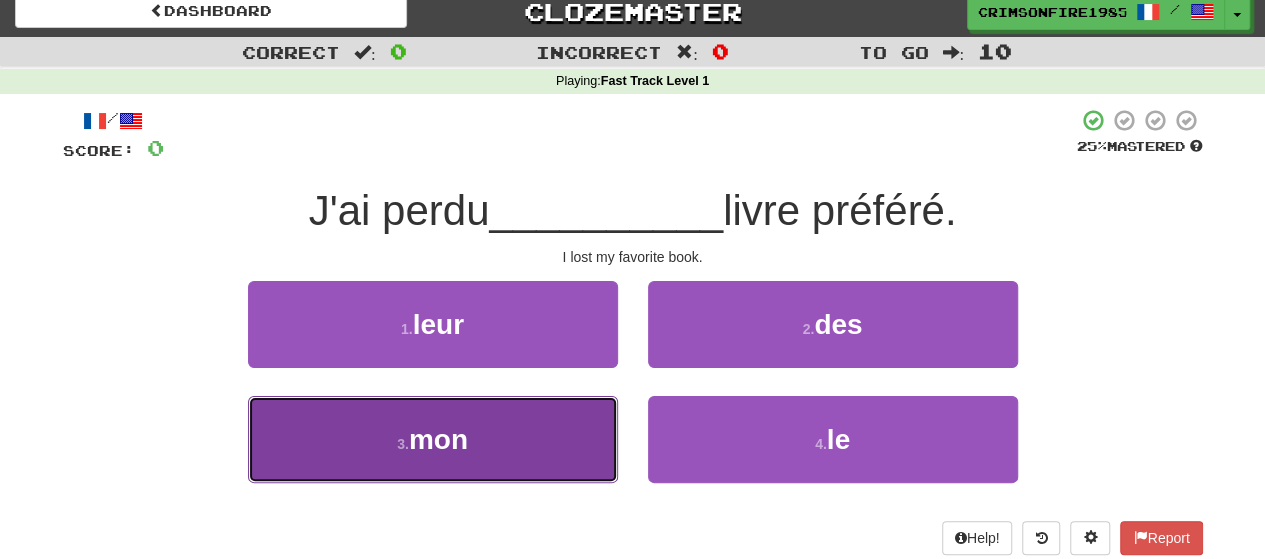 click on "3 .  mon" at bounding box center [433, 439] 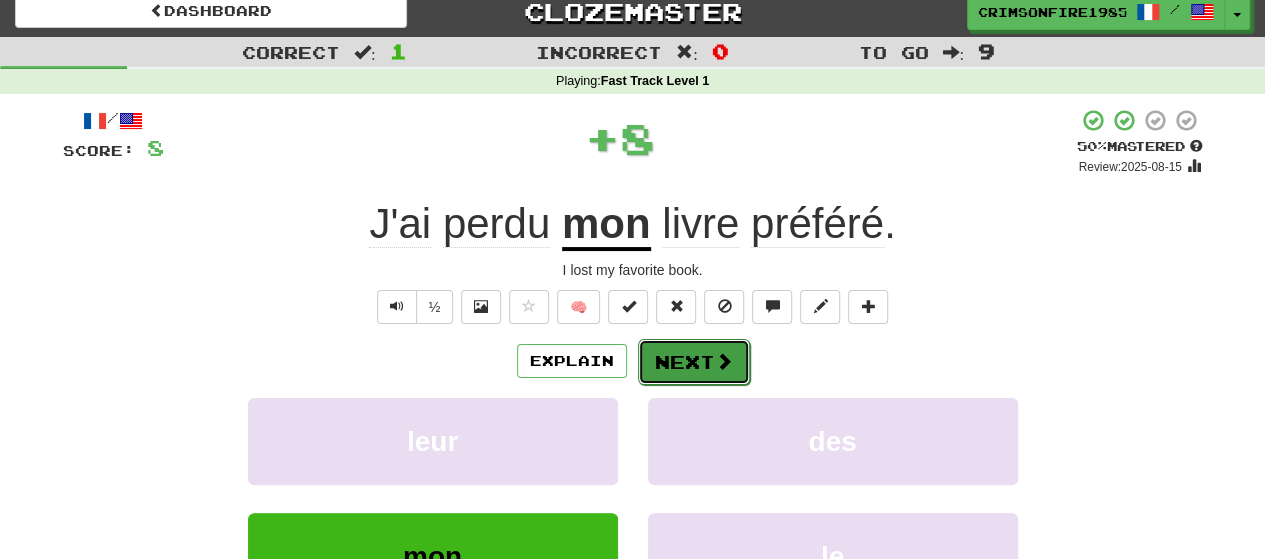 click on "Next" at bounding box center [694, 362] 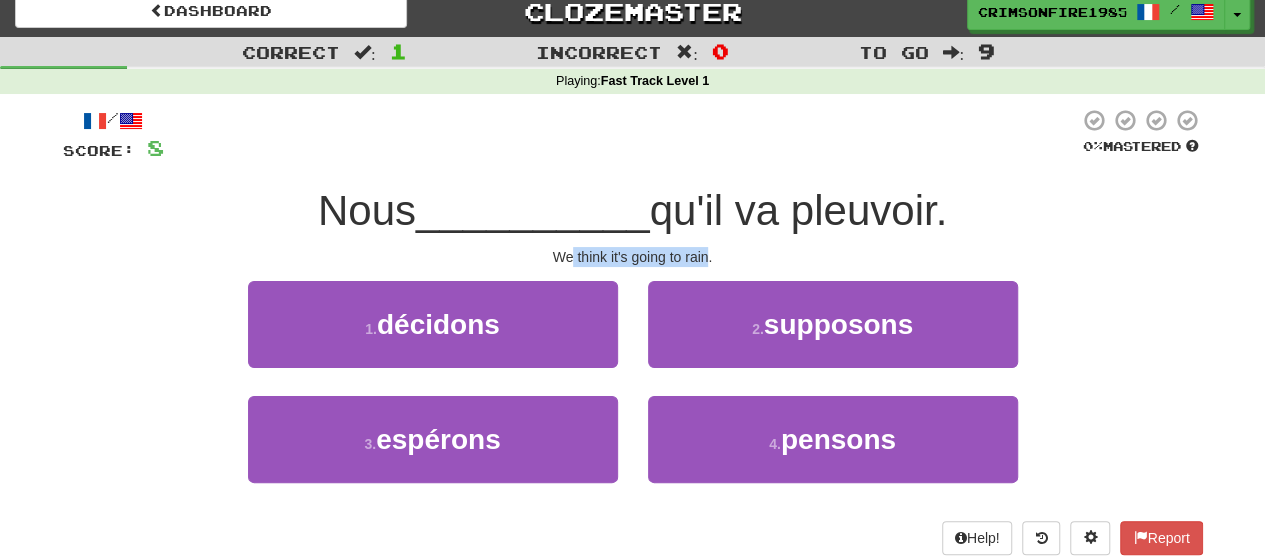 drag, startPoint x: 570, startPoint y: 253, endPoint x: 705, endPoint y: 263, distance: 135.36986 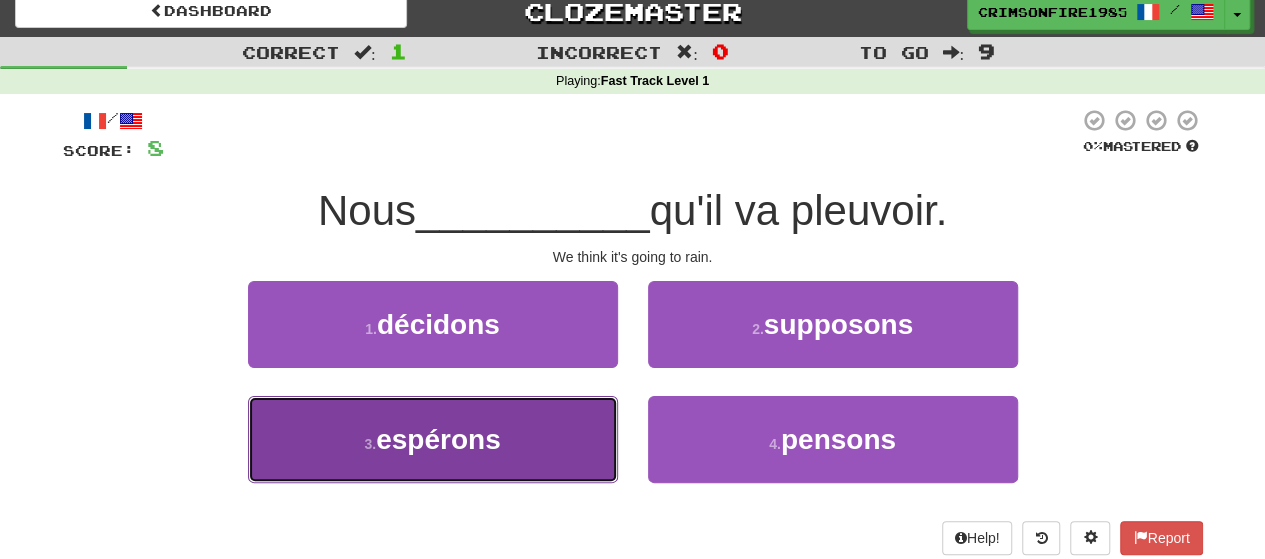 click on "3 .  espérons" at bounding box center (433, 439) 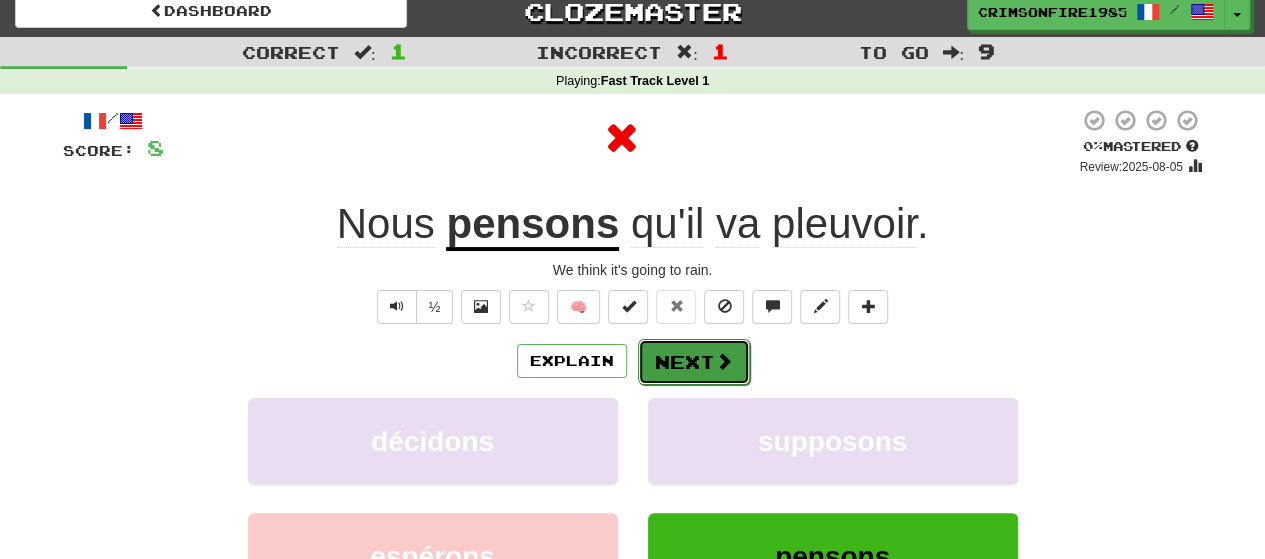click on "Next" at bounding box center (694, 362) 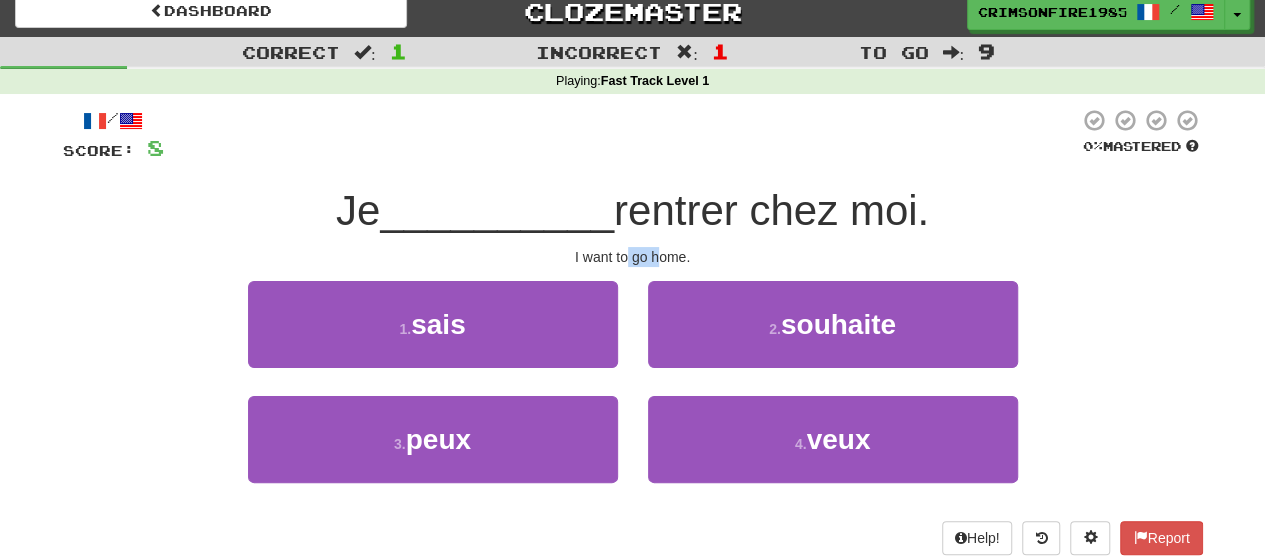 drag, startPoint x: 629, startPoint y: 247, endPoint x: 660, endPoint y: 257, distance: 32.572994 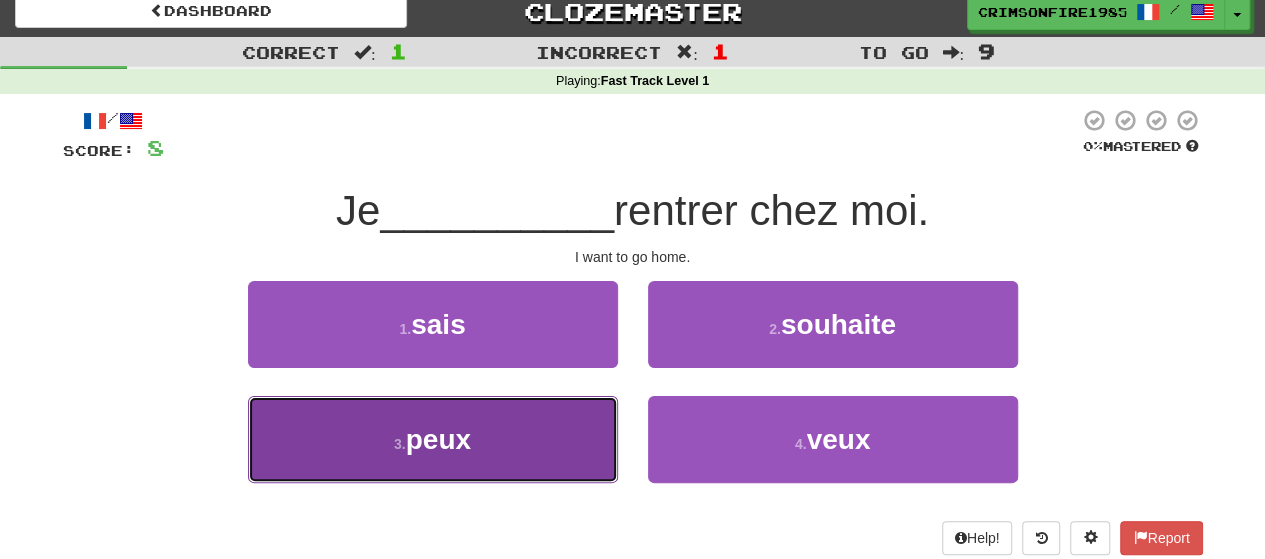 click on "3 .  peux" at bounding box center [433, 439] 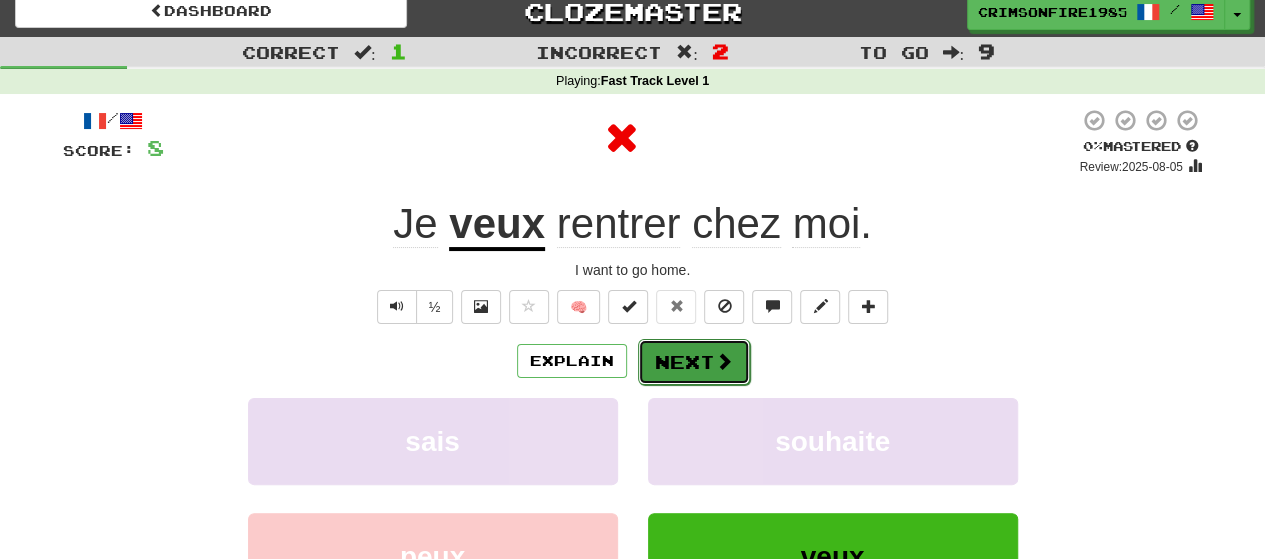 click on "Next" at bounding box center (694, 362) 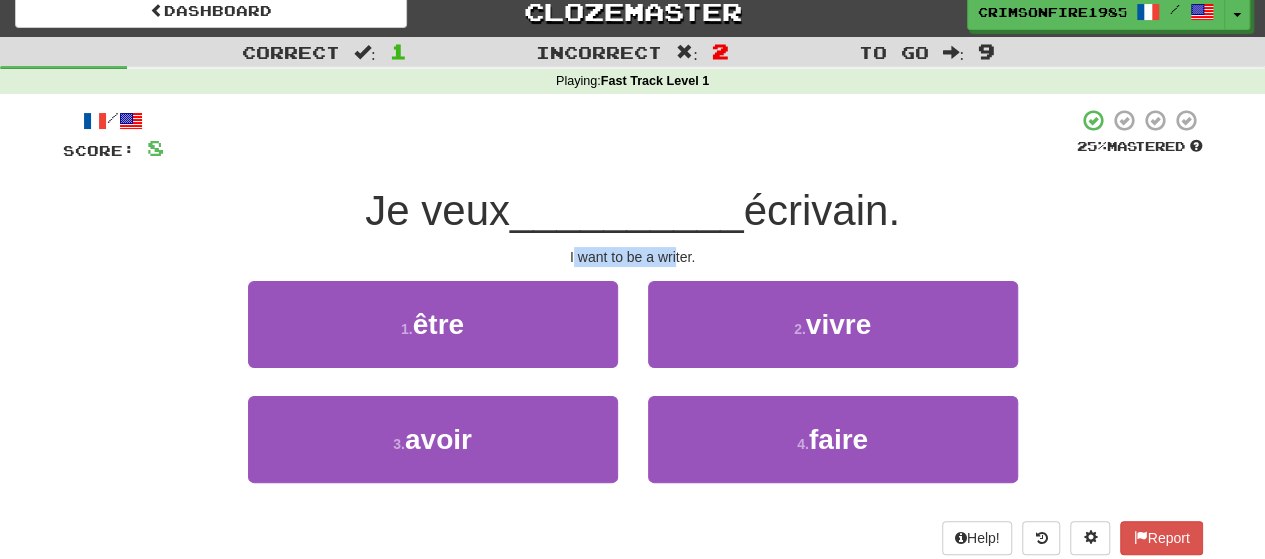 drag, startPoint x: 575, startPoint y: 252, endPoint x: 678, endPoint y: 258, distance: 103.17461 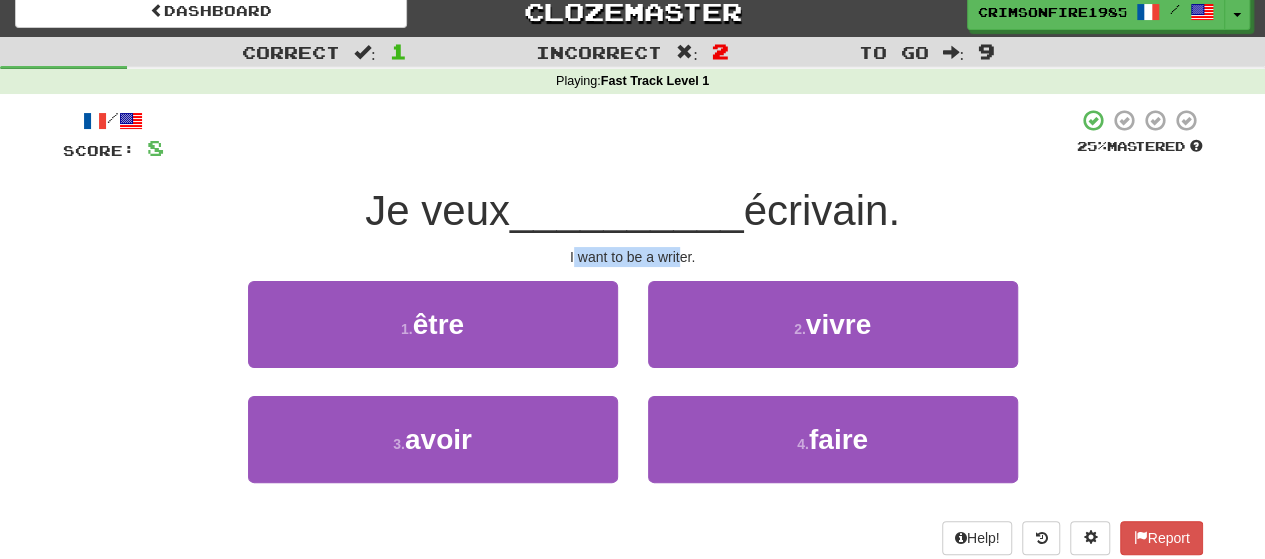 click on "I want to be a writer." at bounding box center [633, 257] 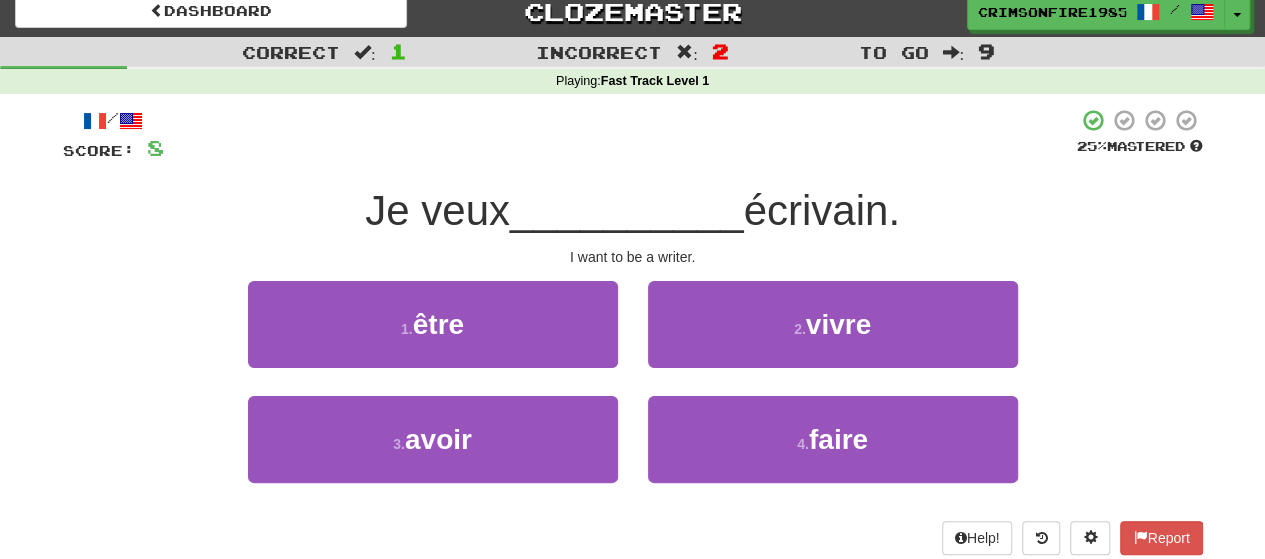 click on "I want to be a writer." at bounding box center (633, 257) 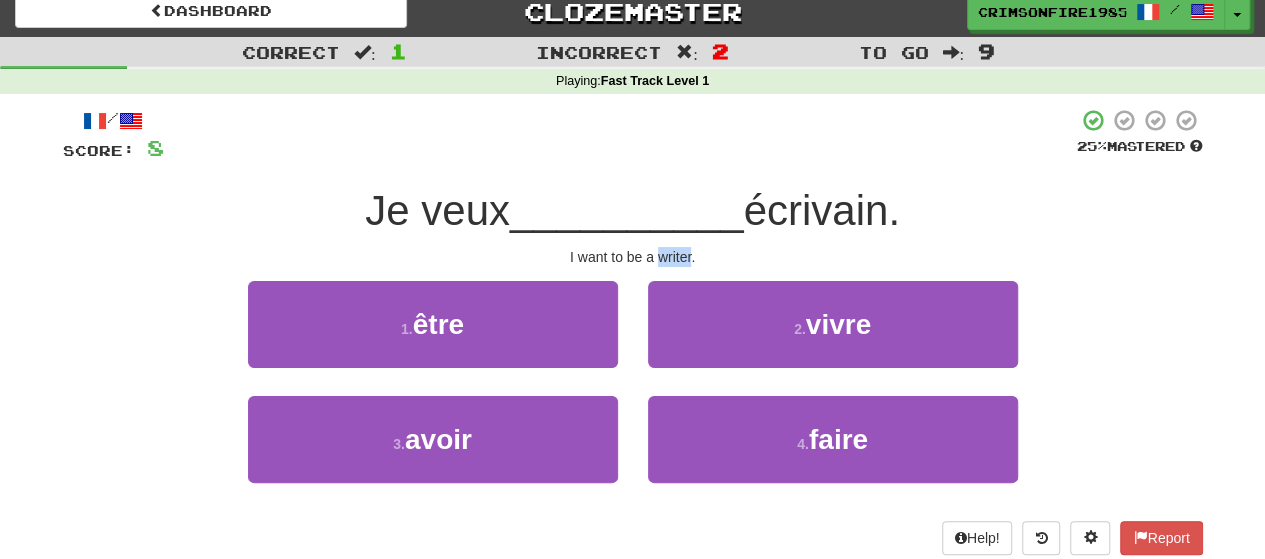 click on "I want to be a writer." at bounding box center (633, 257) 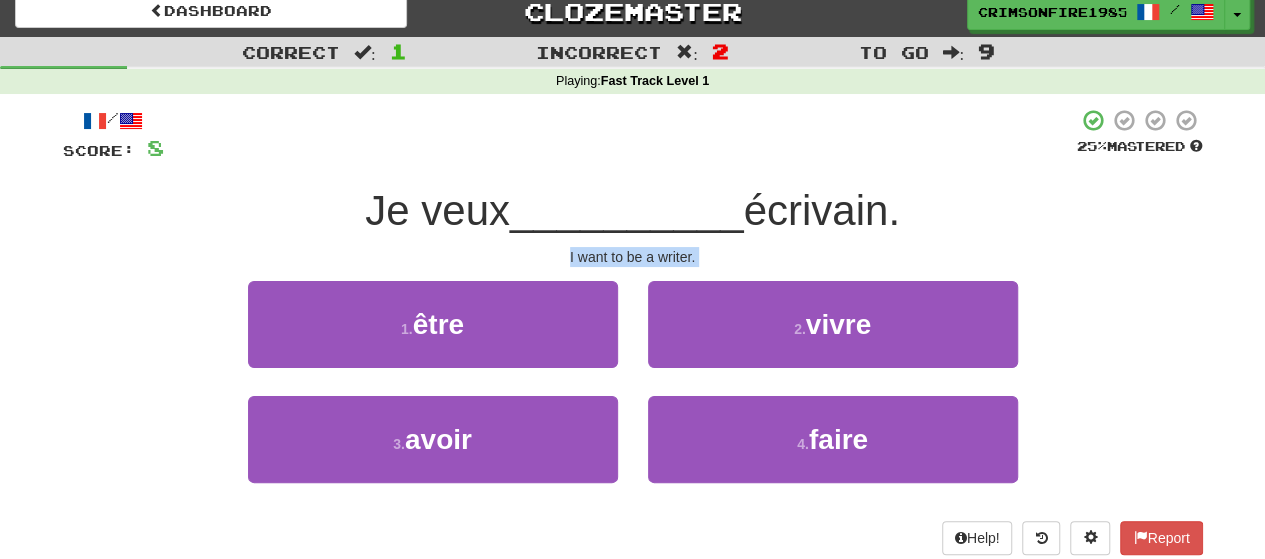 click on "I want to be a writer." at bounding box center [633, 257] 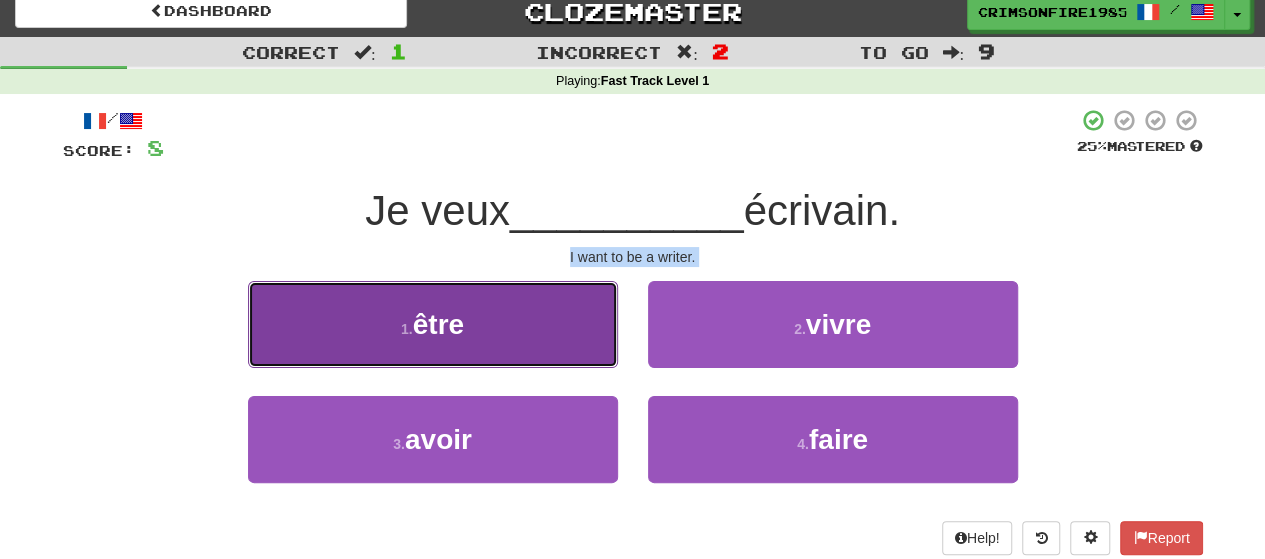 click on "1 .  être" at bounding box center (433, 324) 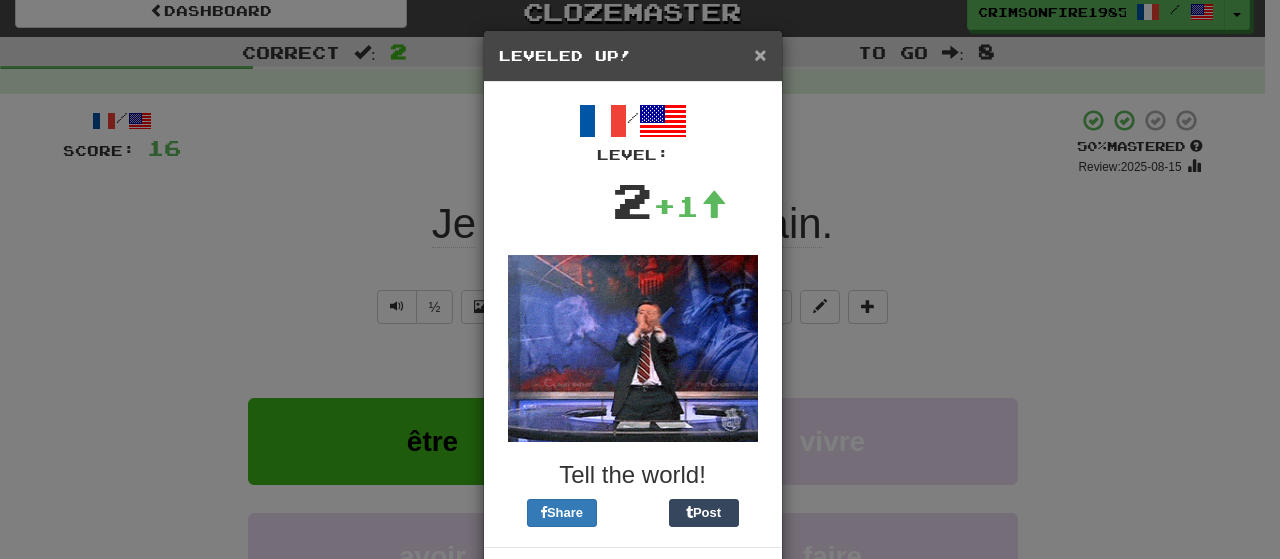 click on "×" at bounding box center (760, 54) 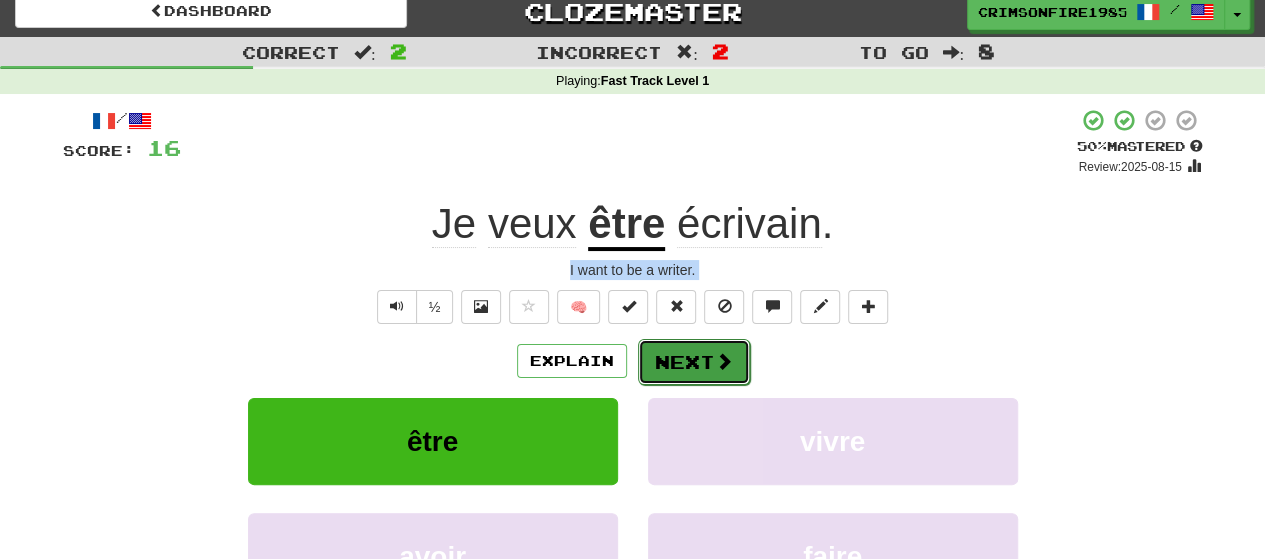 click on "Next" at bounding box center [694, 362] 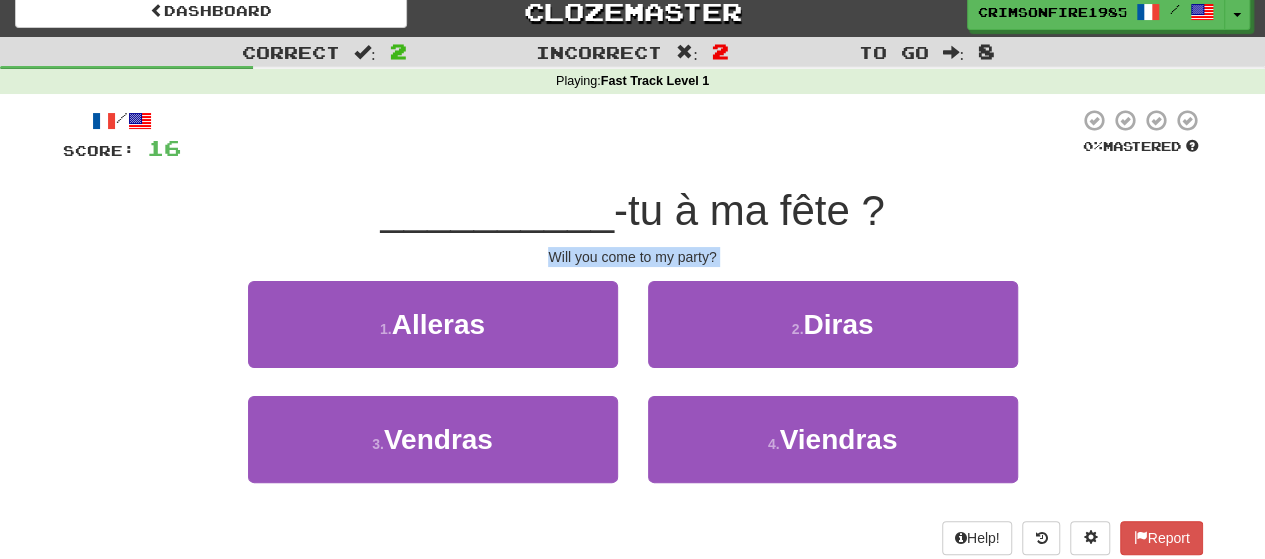 click on "Will you come to my party?" at bounding box center [633, 257] 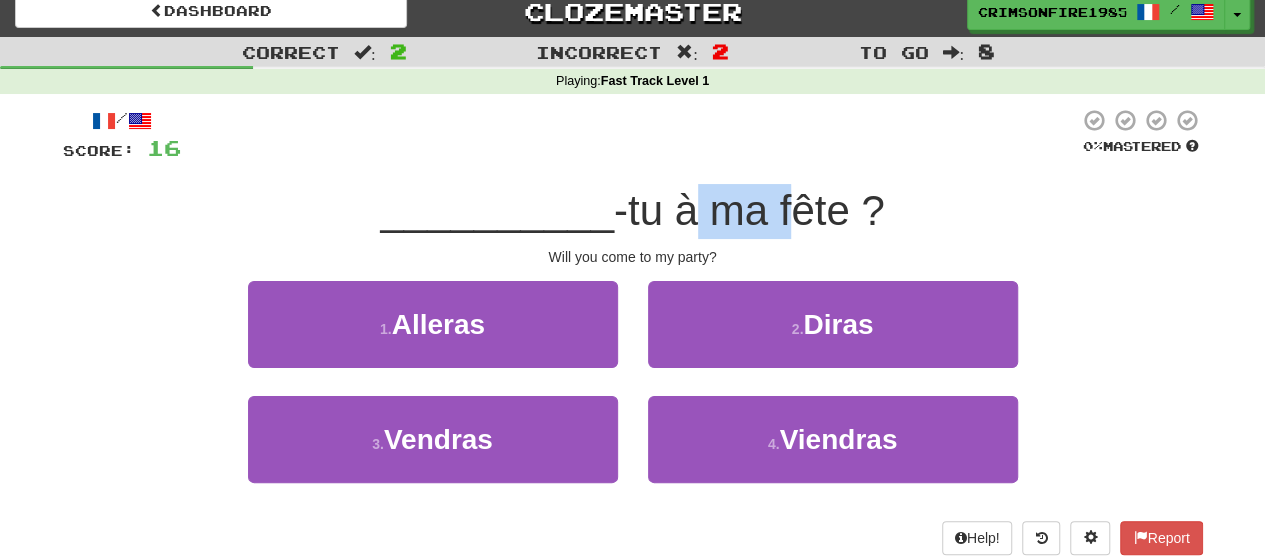 drag, startPoint x: 694, startPoint y: 209, endPoint x: 808, endPoint y: 211, distance: 114.01754 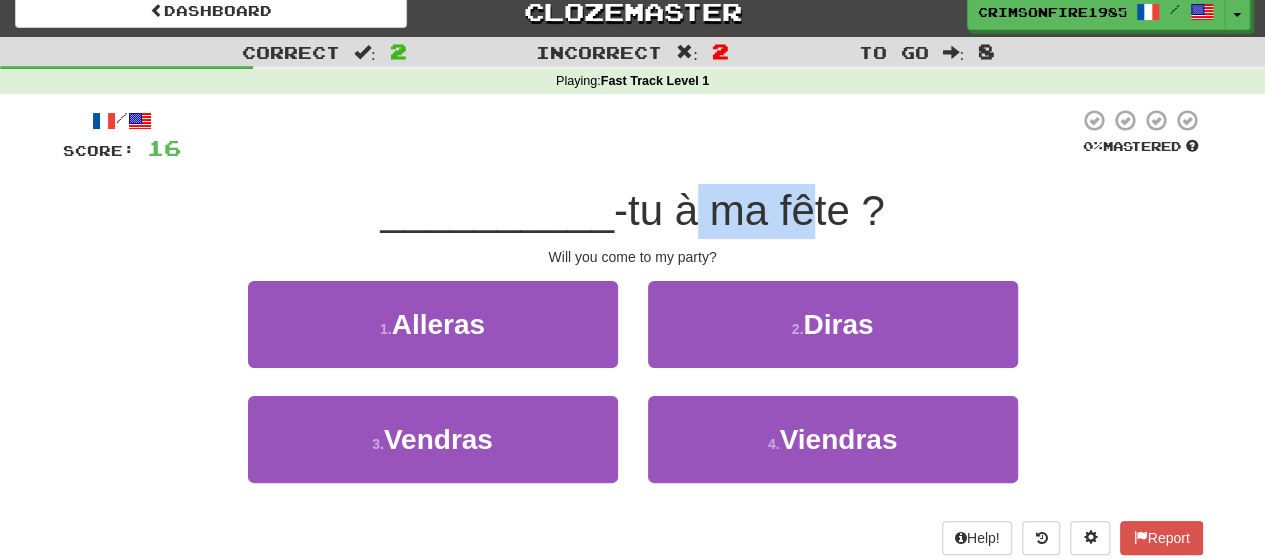 click on "-tu à ma fête ?" at bounding box center [749, 210] 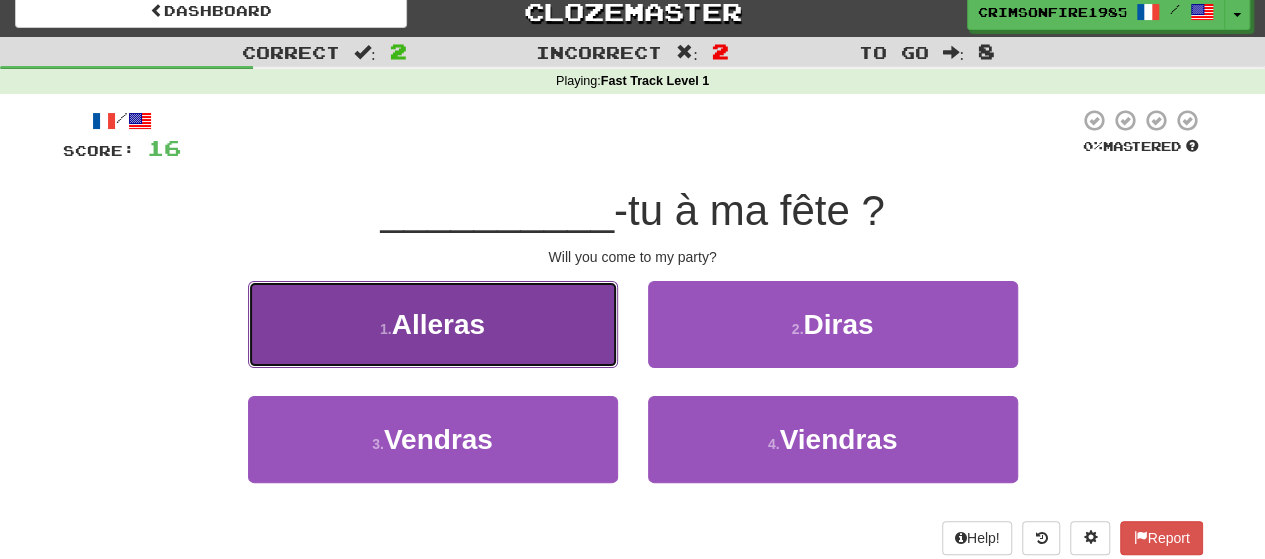 click on "1 .  Alleras" at bounding box center [433, 324] 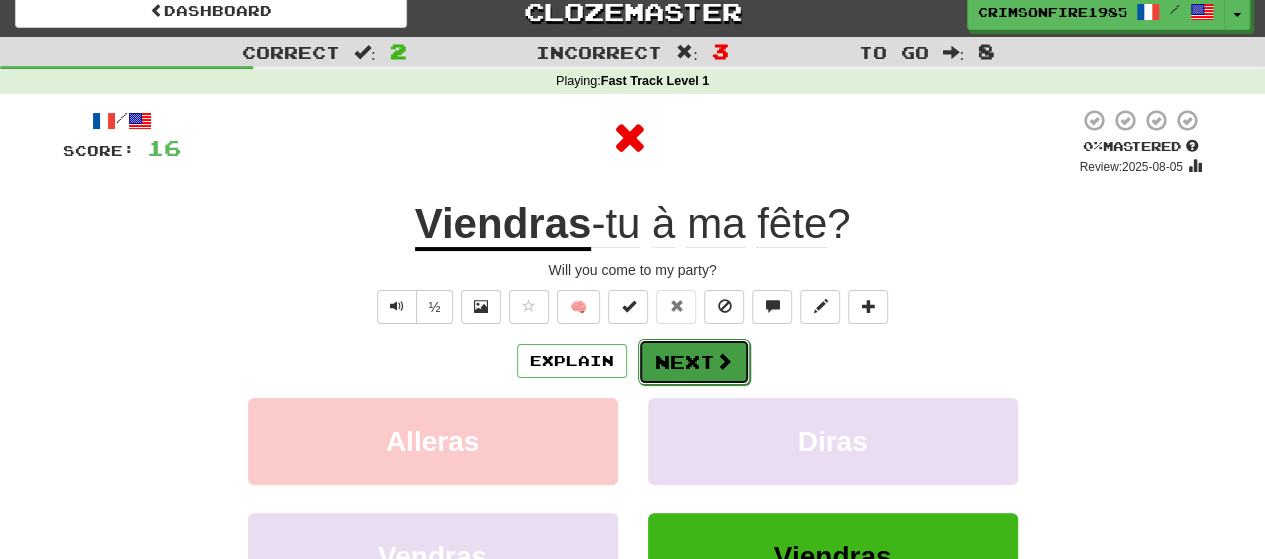 click on "Next" at bounding box center [694, 362] 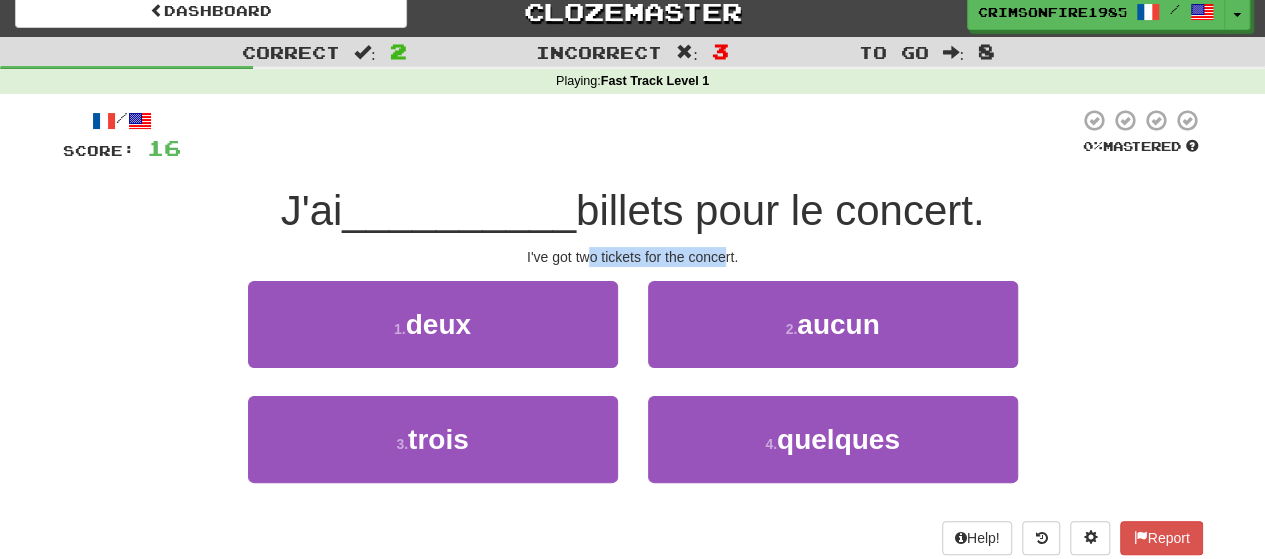drag, startPoint x: 591, startPoint y: 257, endPoint x: 724, endPoint y: 254, distance: 133.03383 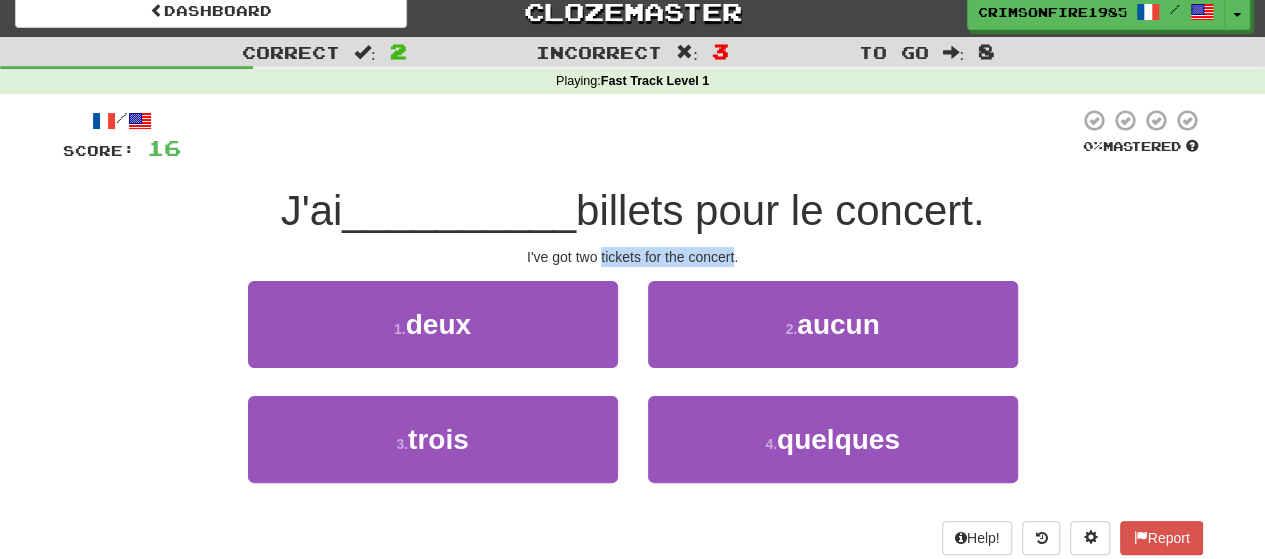 drag, startPoint x: 724, startPoint y: 254, endPoint x: 605, endPoint y: 248, distance: 119.15116 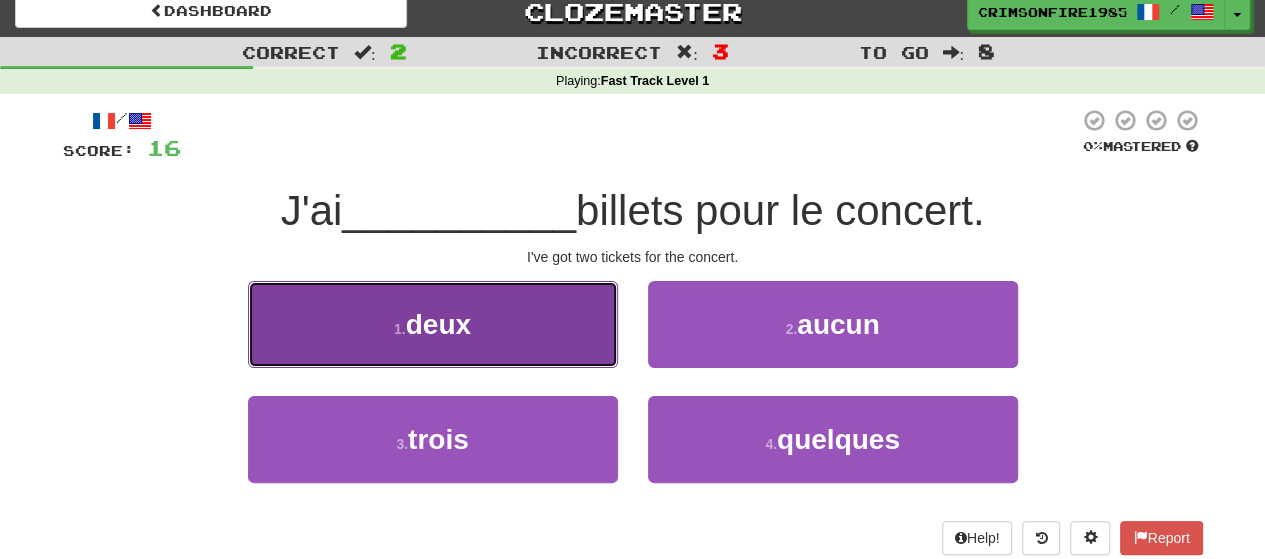 click on "1 .  deux" at bounding box center [433, 324] 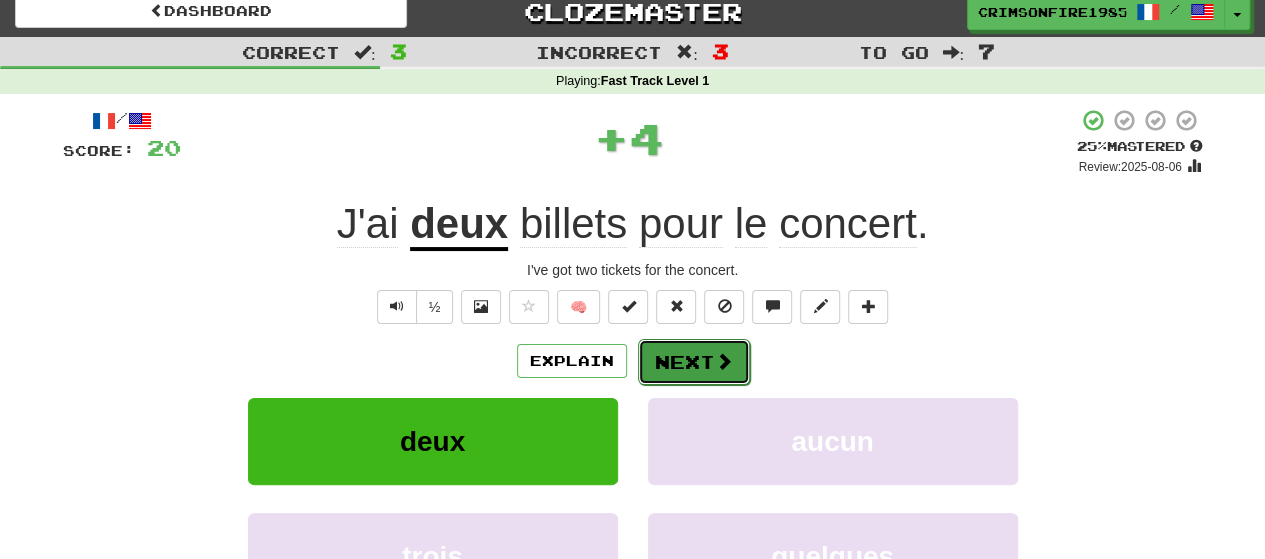 click on "Next" at bounding box center (694, 362) 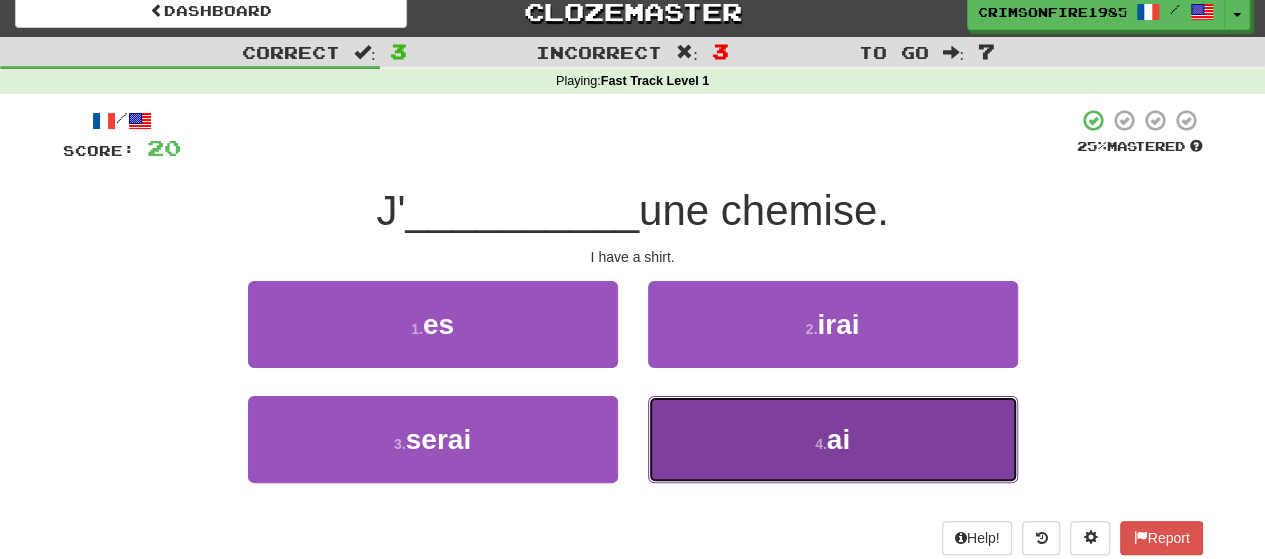 click on "4 .  ai" at bounding box center (833, 439) 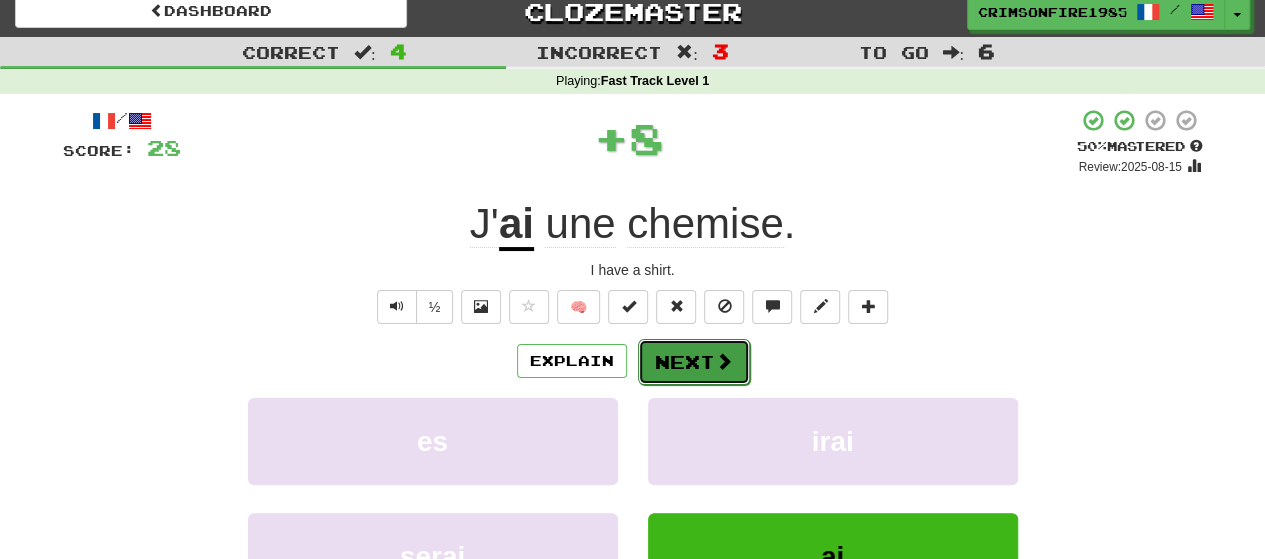 click on "Next" at bounding box center [694, 362] 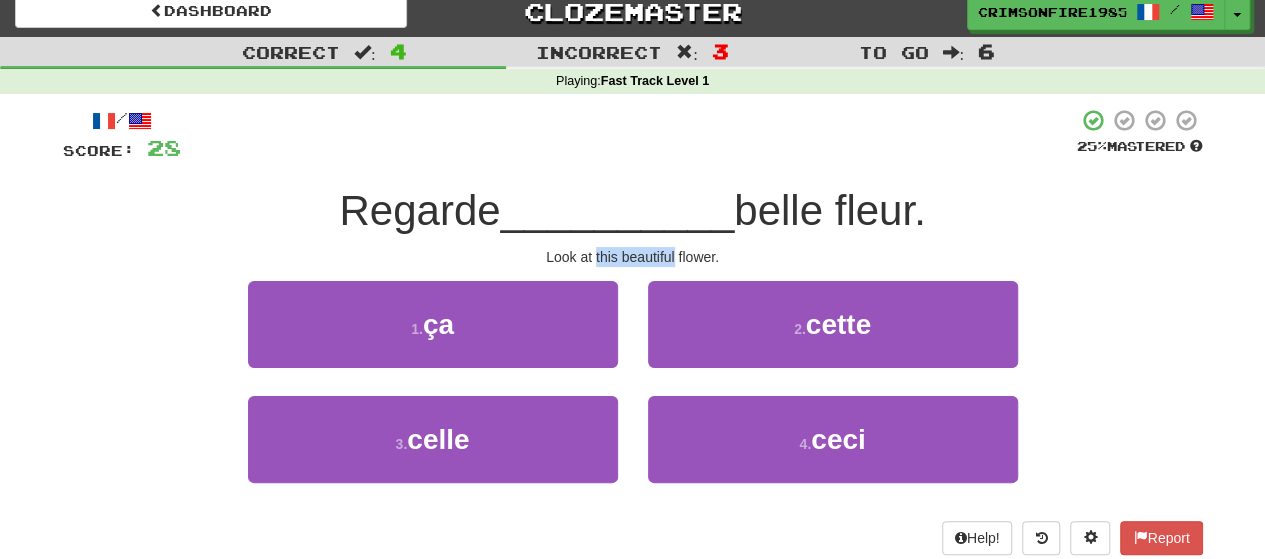drag, startPoint x: 596, startPoint y: 256, endPoint x: 678, endPoint y: 257, distance: 82.006096 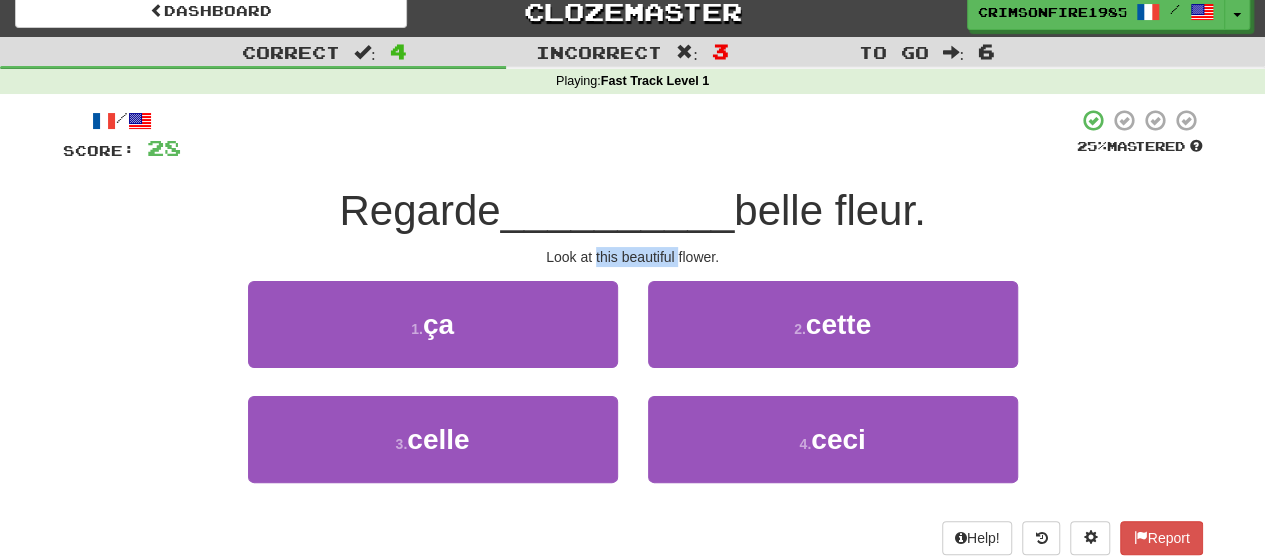 click on "Look at this beautiful flower." at bounding box center [633, 257] 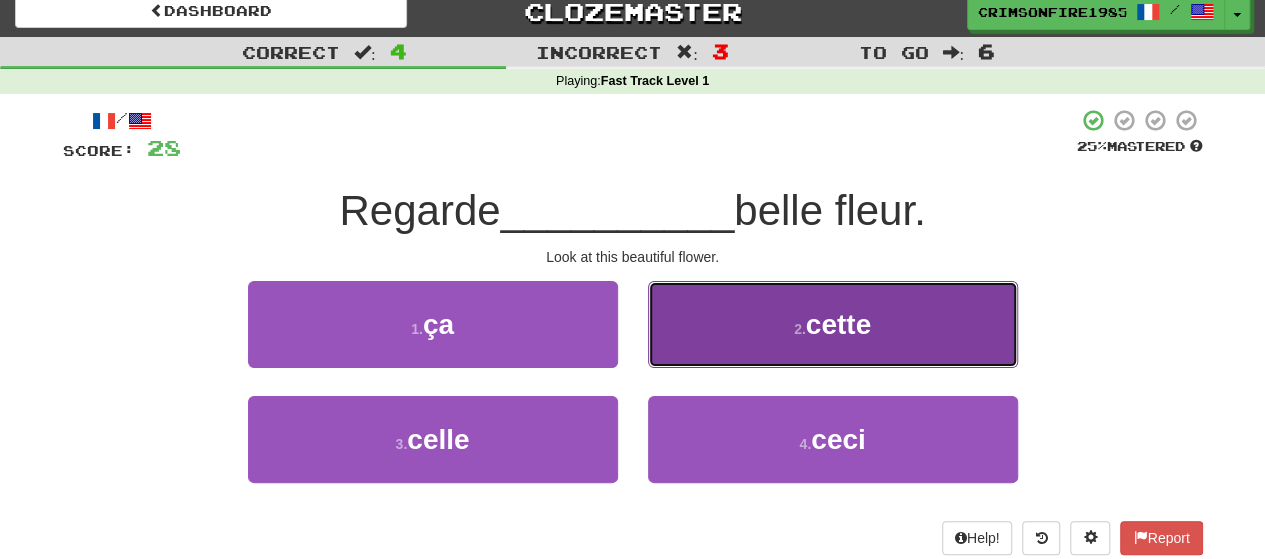 click on "2 .  cette" at bounding box center (833, 324) 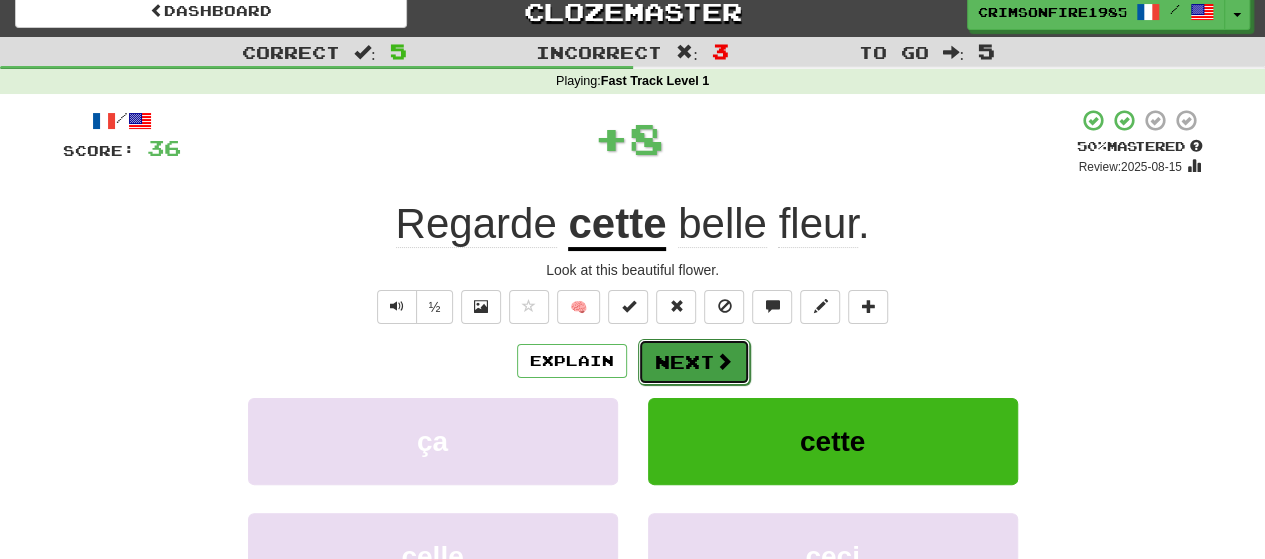click on "Next" at bounding box center (694, 362) 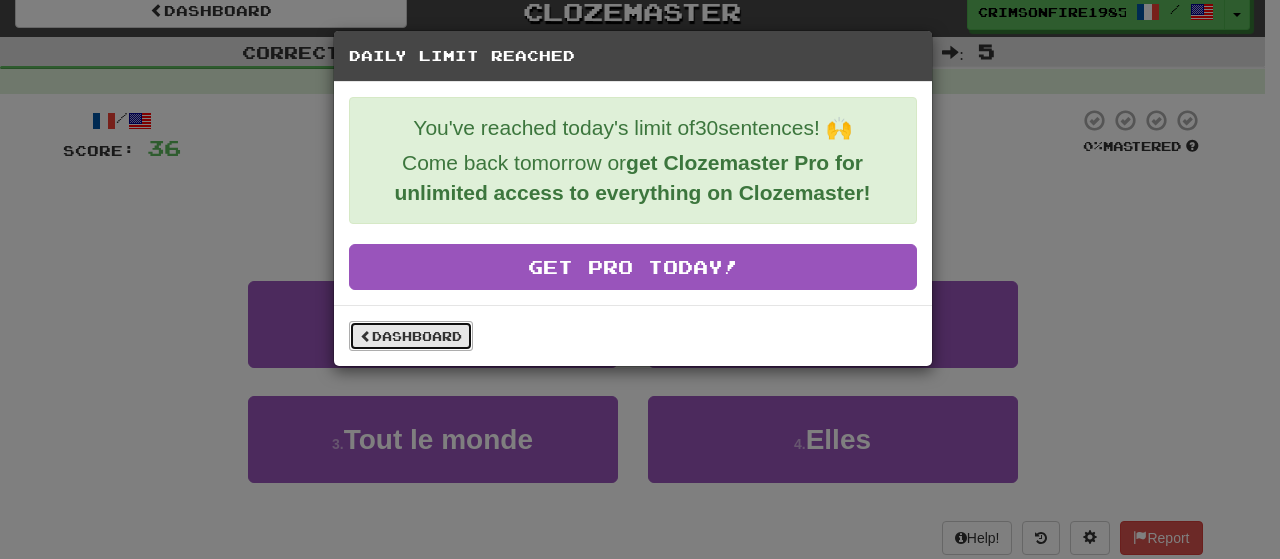 click on "Dashboard" at bounding box center (411, 336) 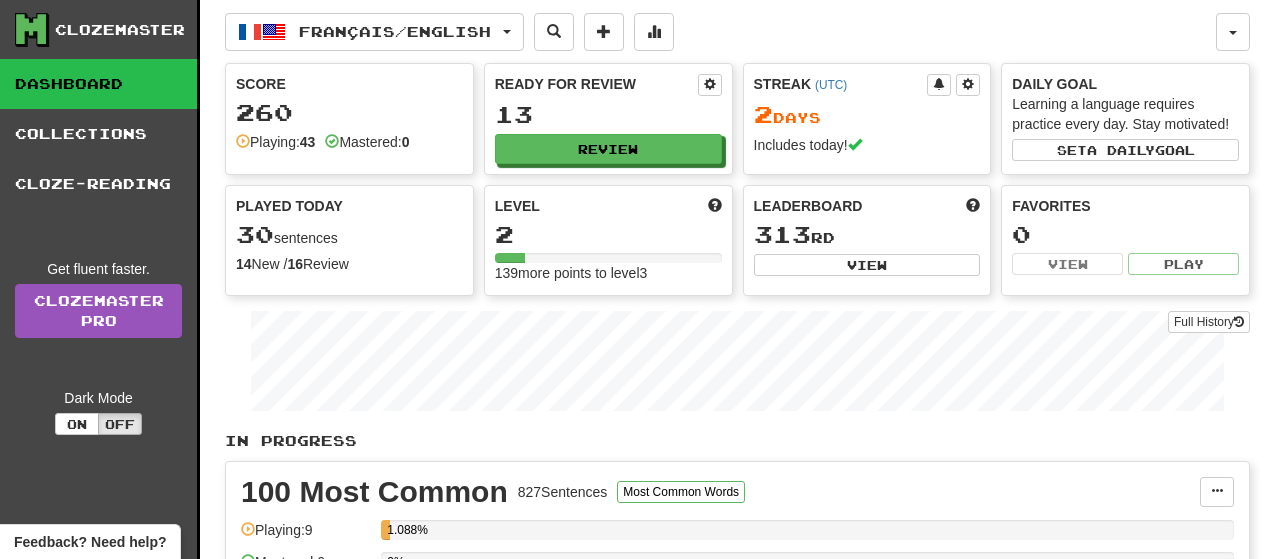 scroll, scrollTop: 0, scrollLeft: 0, axis: both 